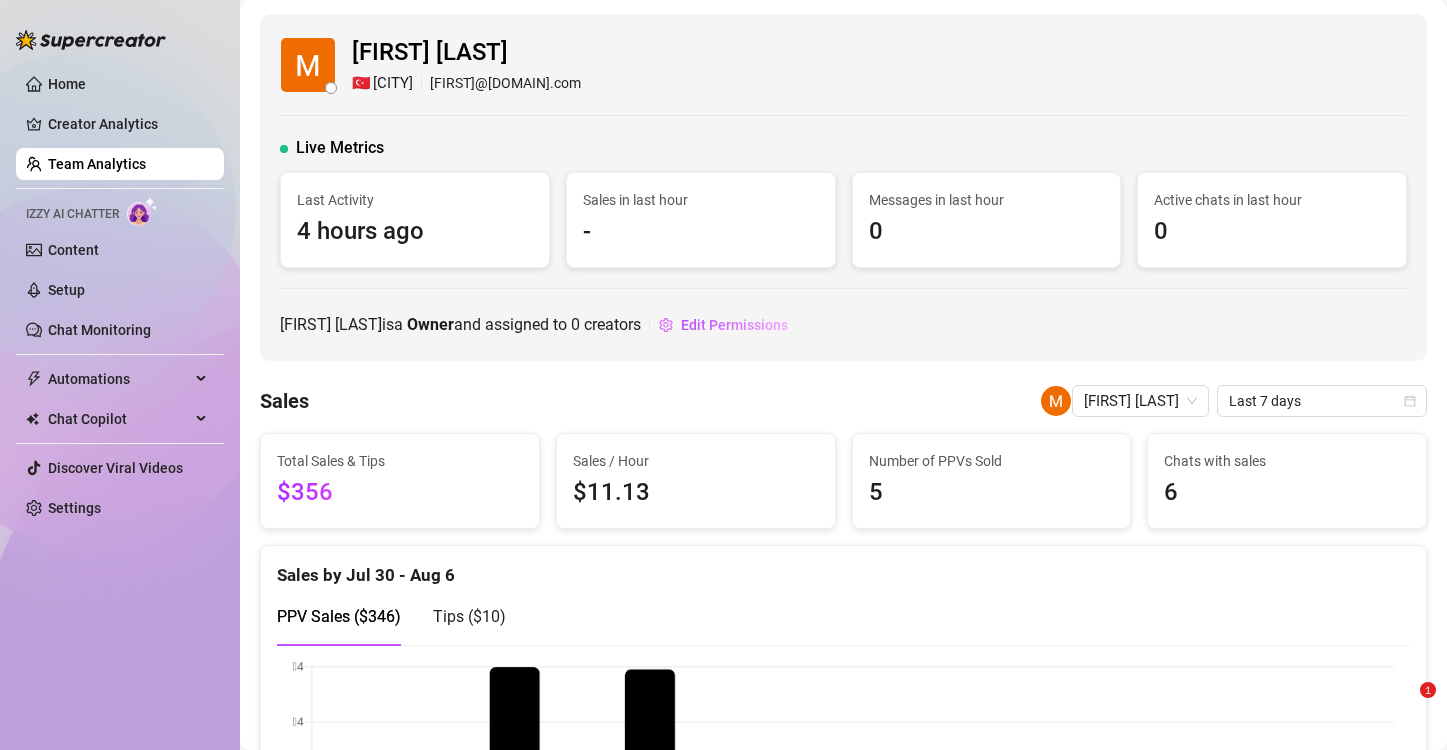 scroll, scrollTop: 0, scrollLeft: 0, axis: both 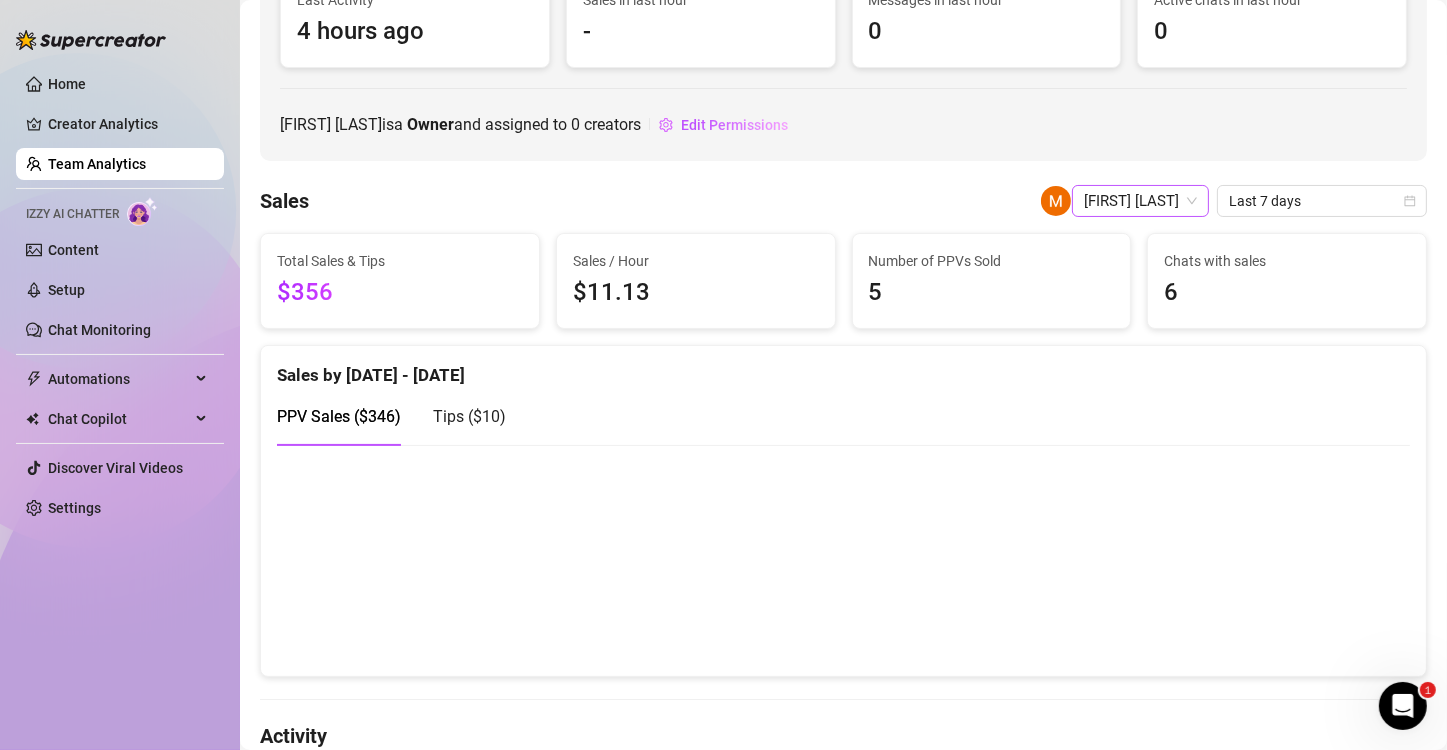 click on "[FIRST] [LAST]" at bounding box center [1140, 201] 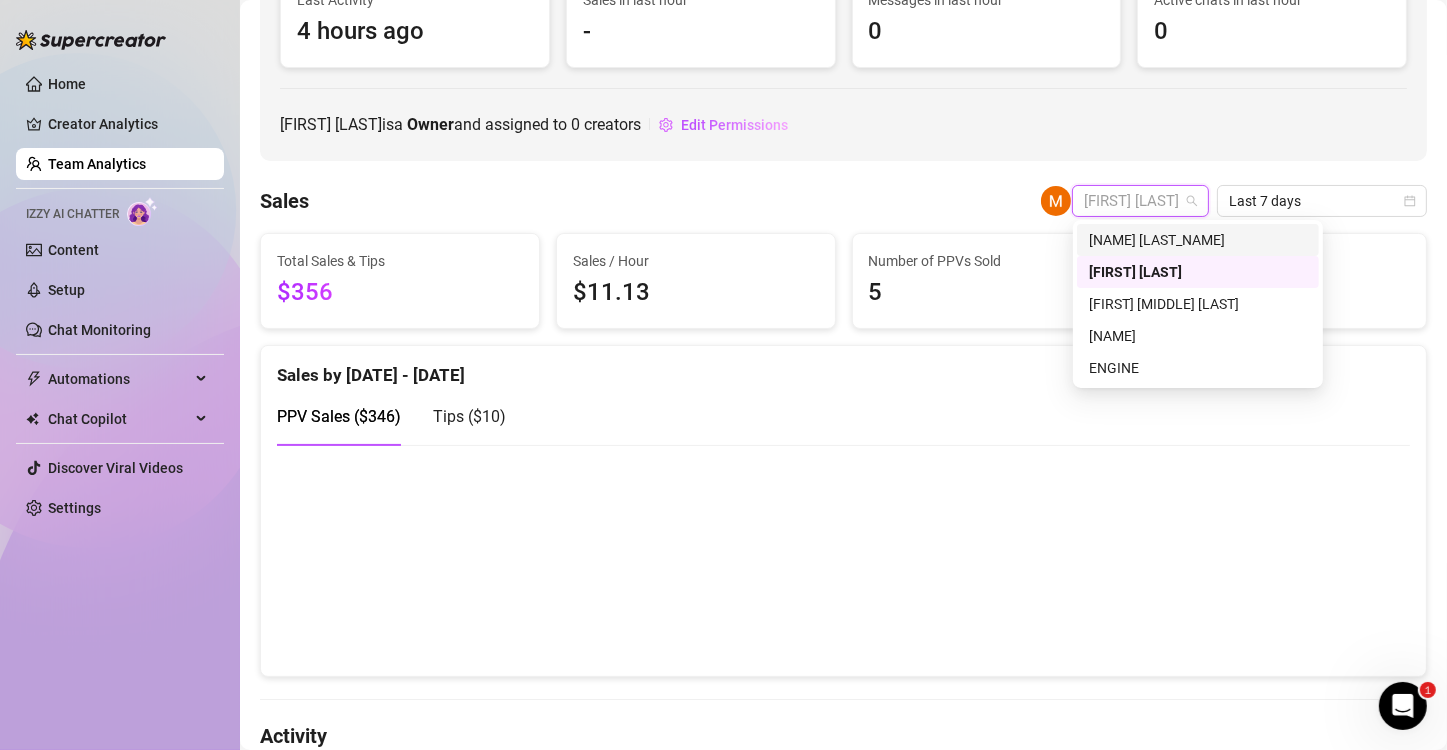 click on "[NAME] [LAST_NAME]" at bounding box center [1198, 240] 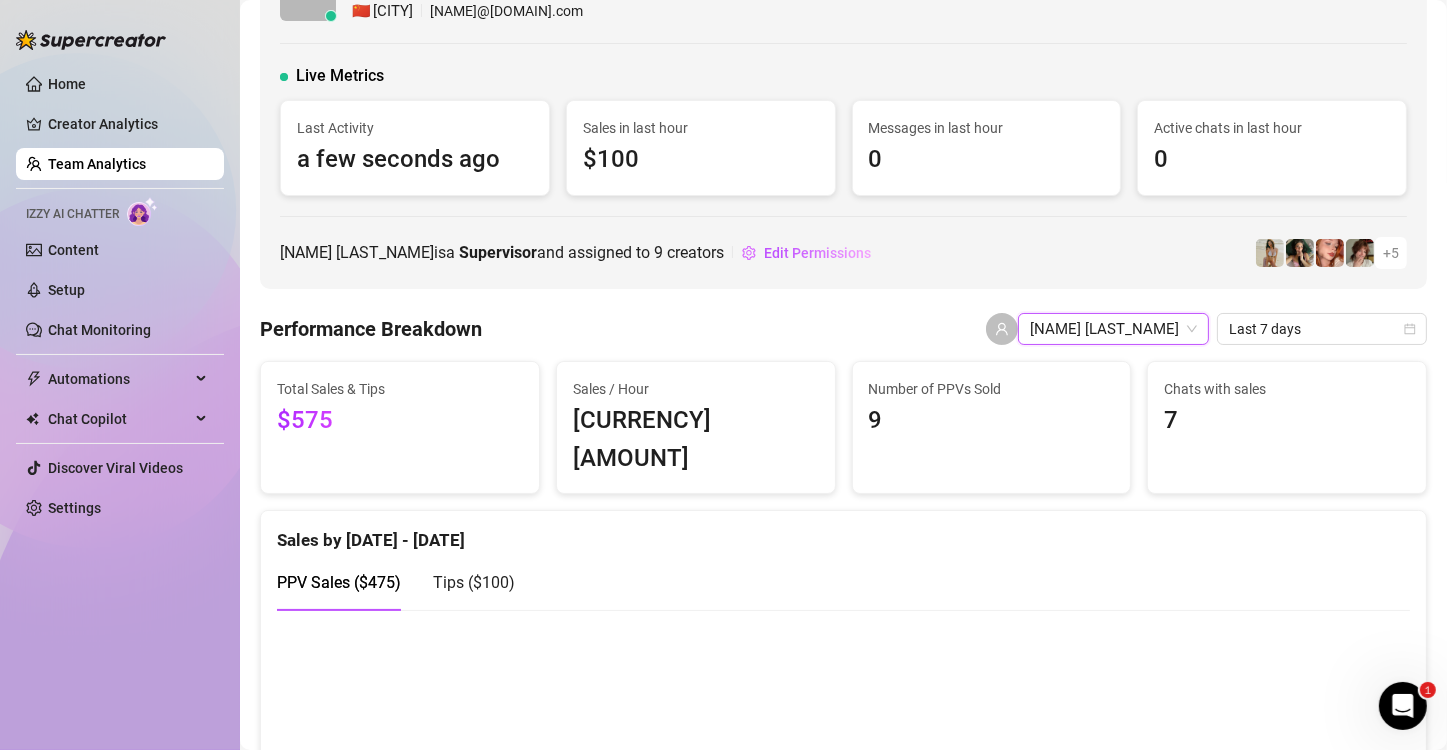 scroll, scrollTop: 0, scrollLeft: 0, axis: both 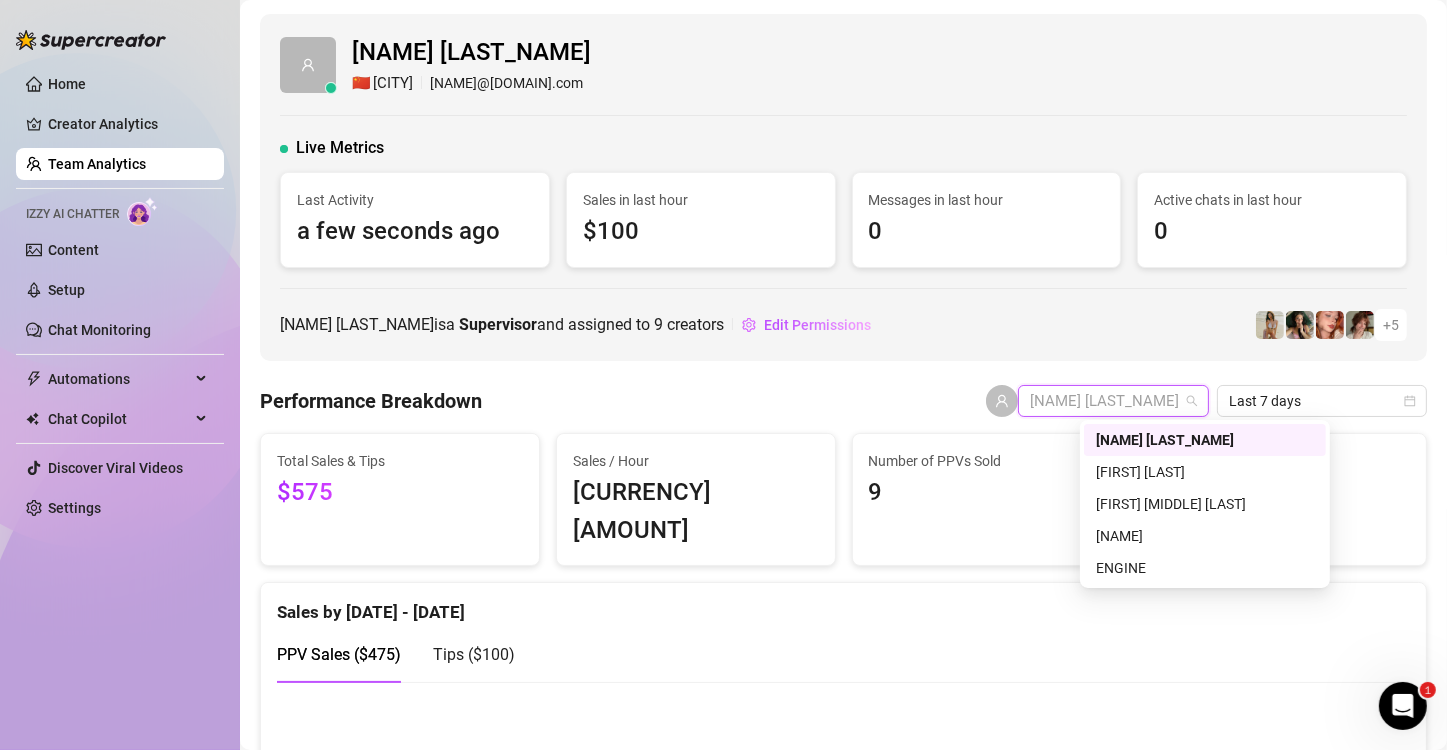 click on "[NAME] [LAST_NAME]" at bounding box center [1113, 401] 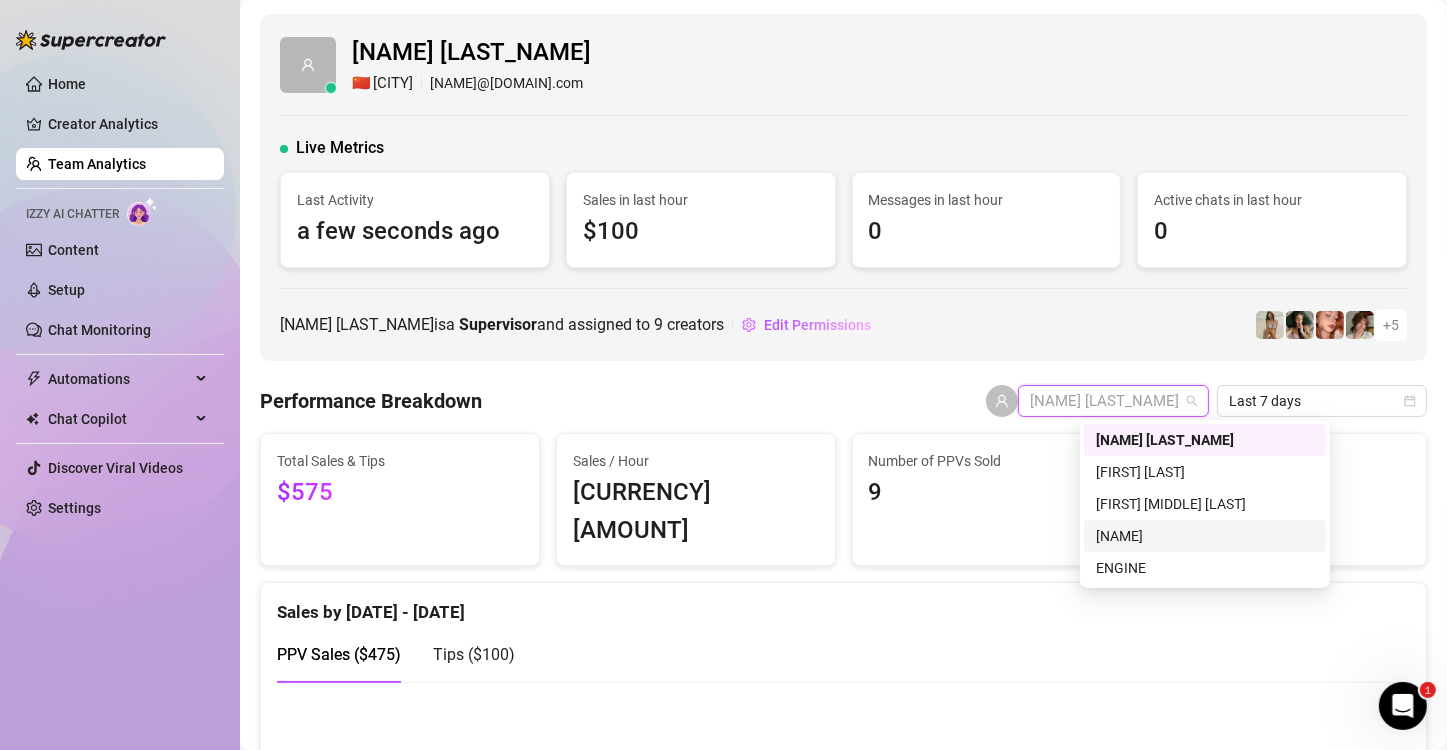 click on "[NAME]" at bounding box center [1205, 536] 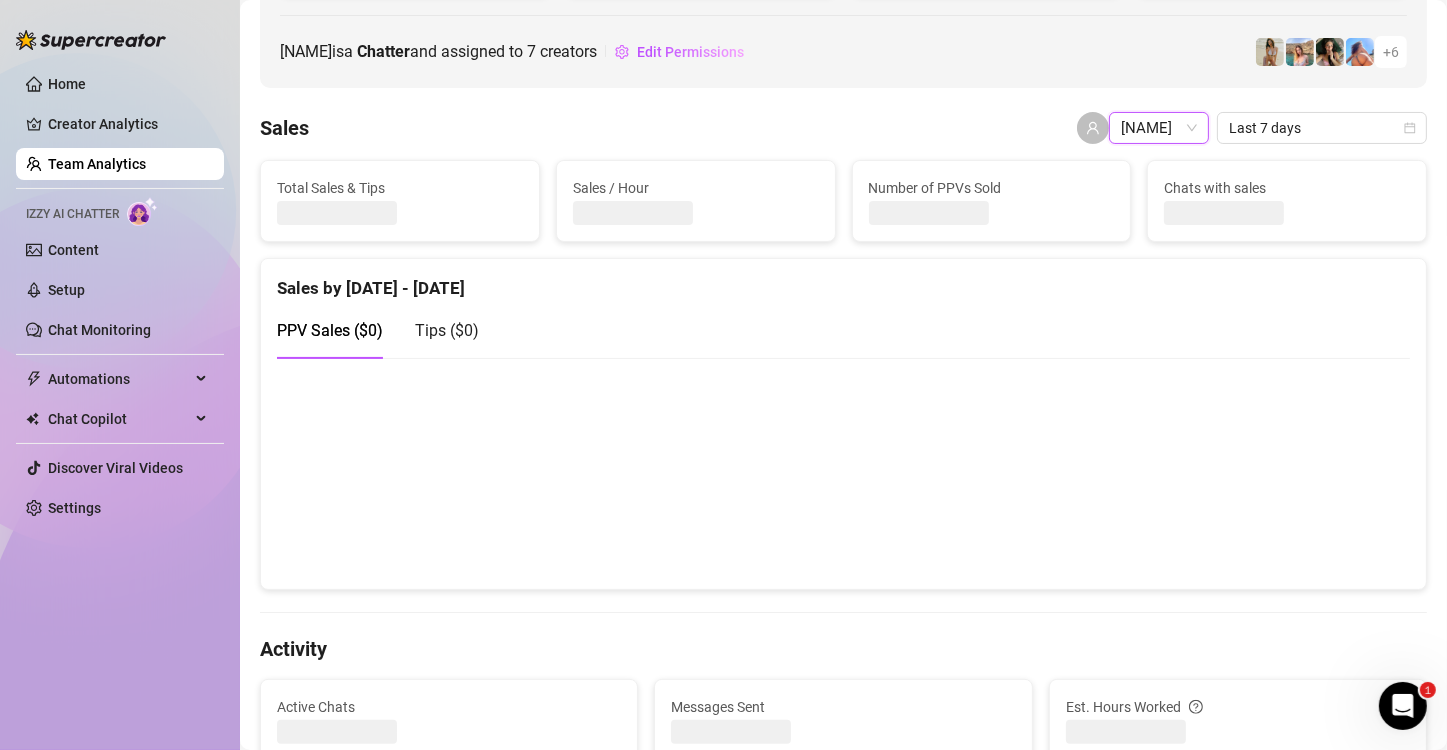 scroll, scrollTop: 275, scrollLeft: 0, axis: vertical 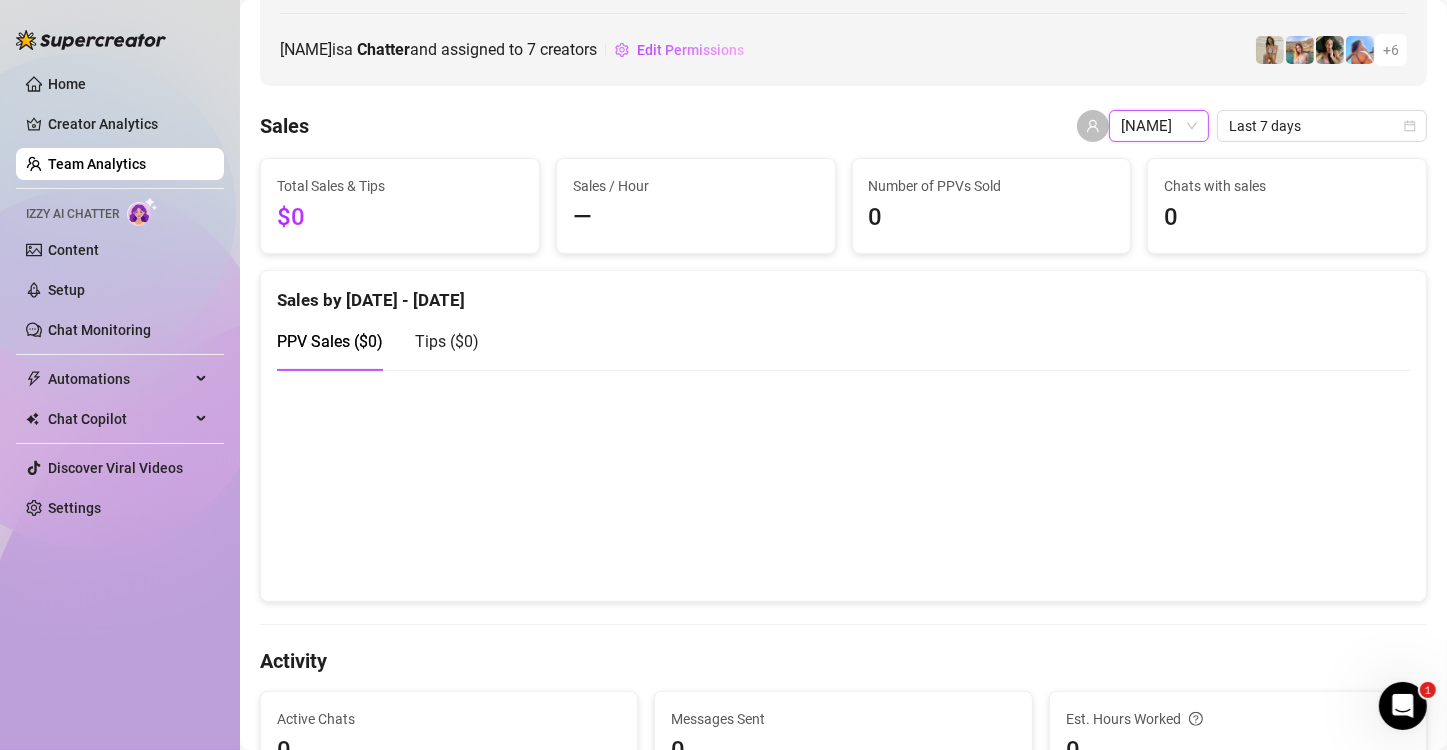 click on "Sales by [DATE] - [DATE]" at bounding box center (843, 292) 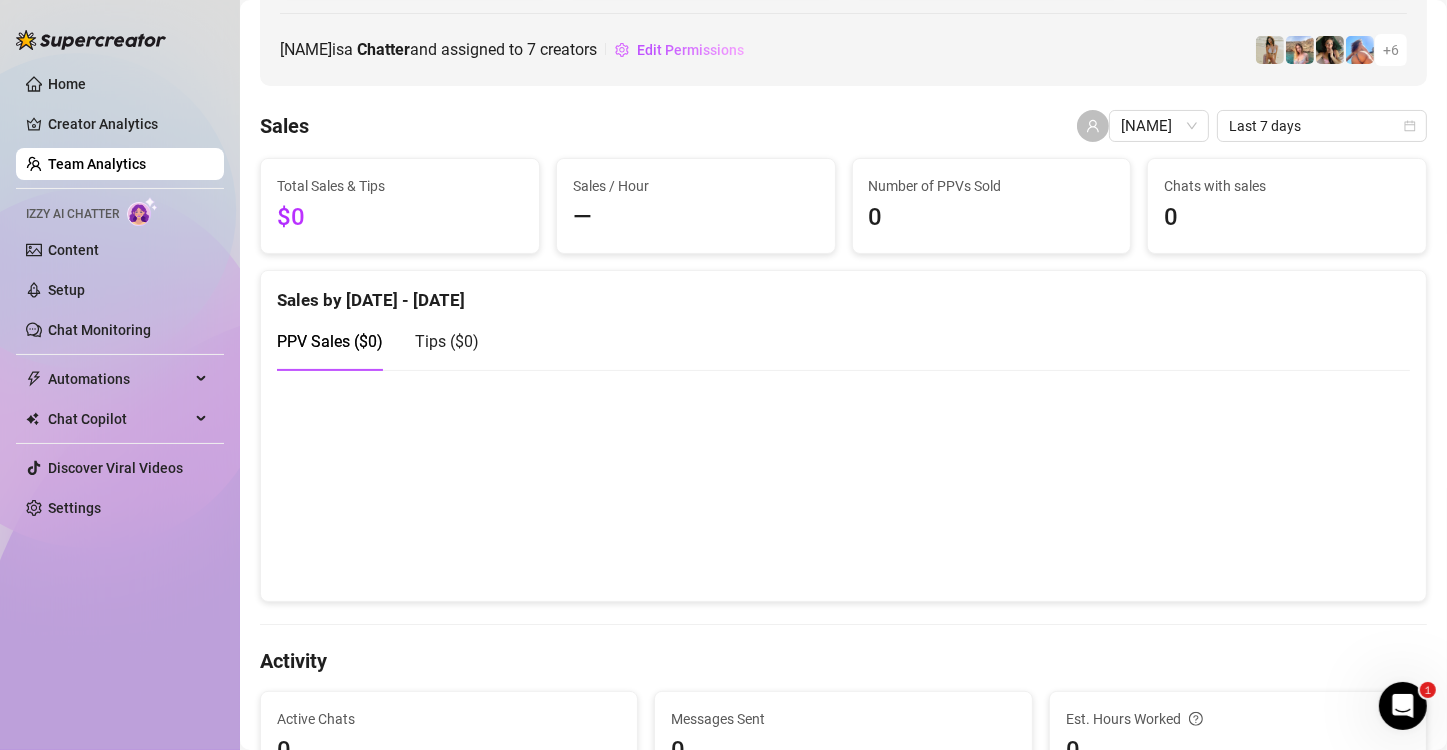 click on "Sales by [DATE] - [DATE]" at bounding box center [843, 292] 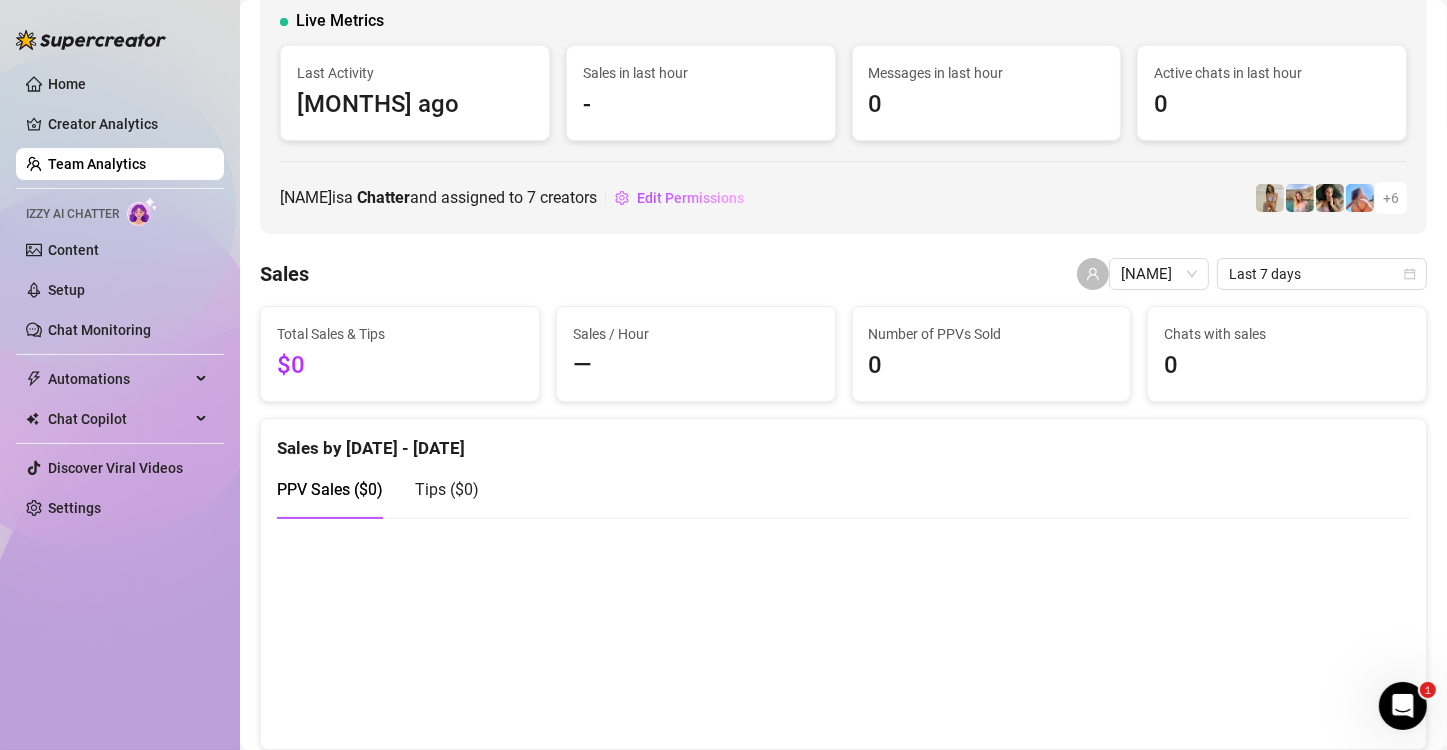 scroll, scrollTop: 0, scrollLeft: 0, axis: both 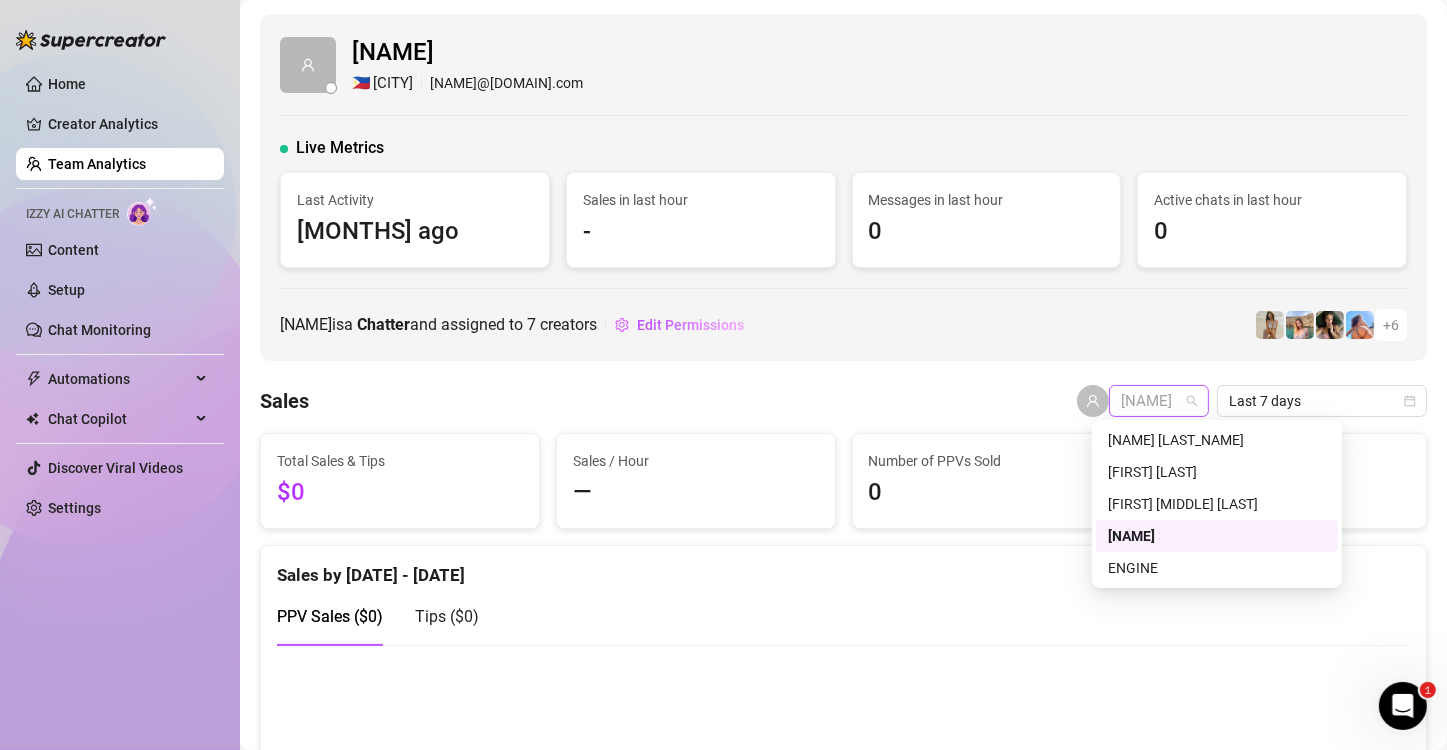 click on "[NAME]" at bounding box center (1159, 401) 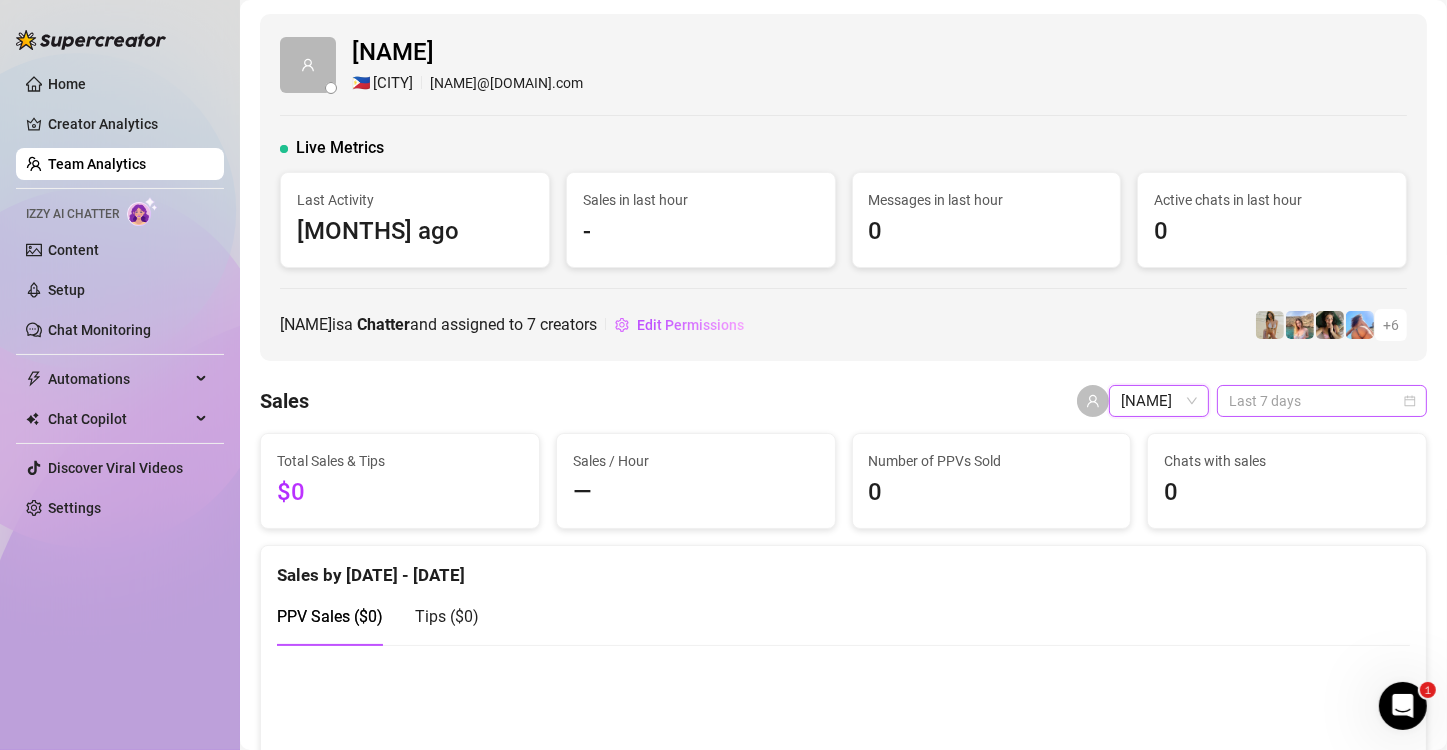 click on "Last 7 days" at bounding box center [1322, 401] 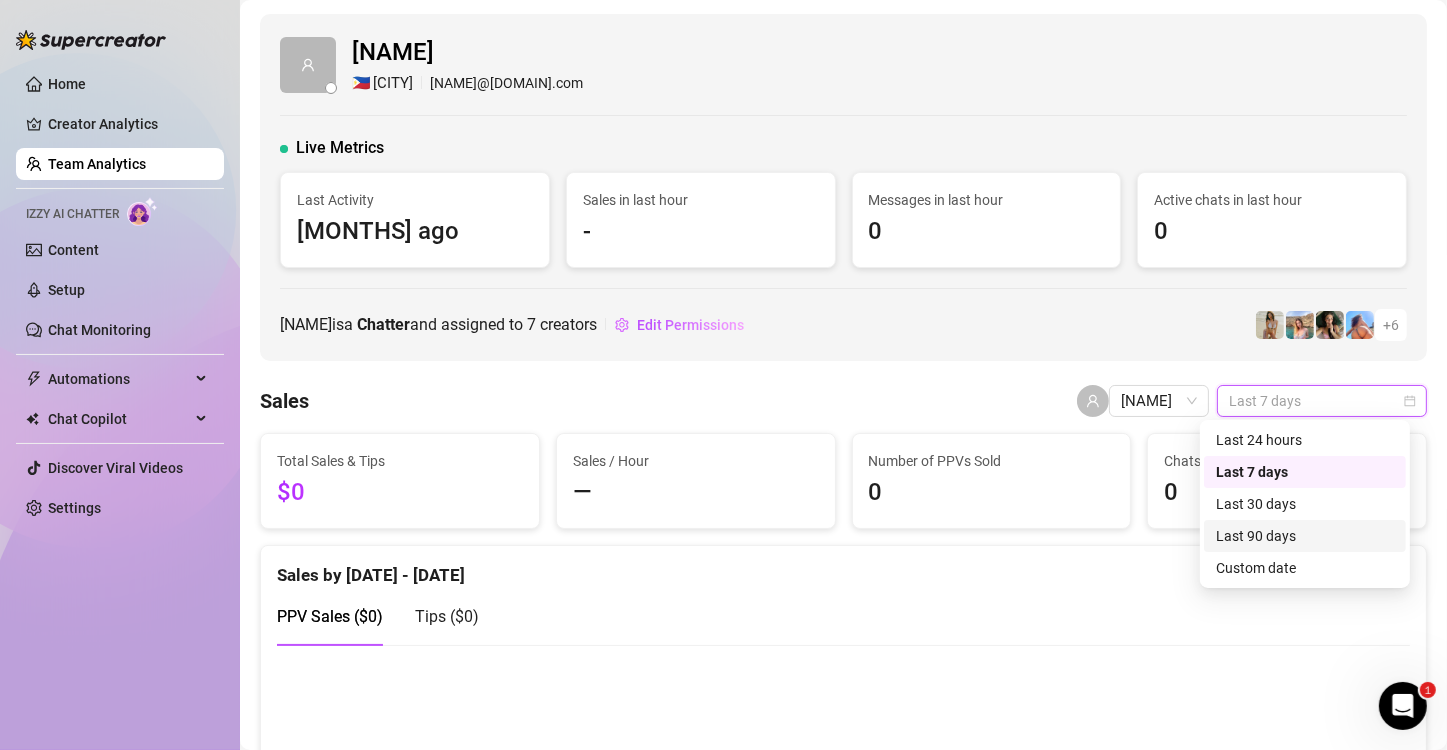 click on "Last 90 days" at bounding box center [1305, 536] 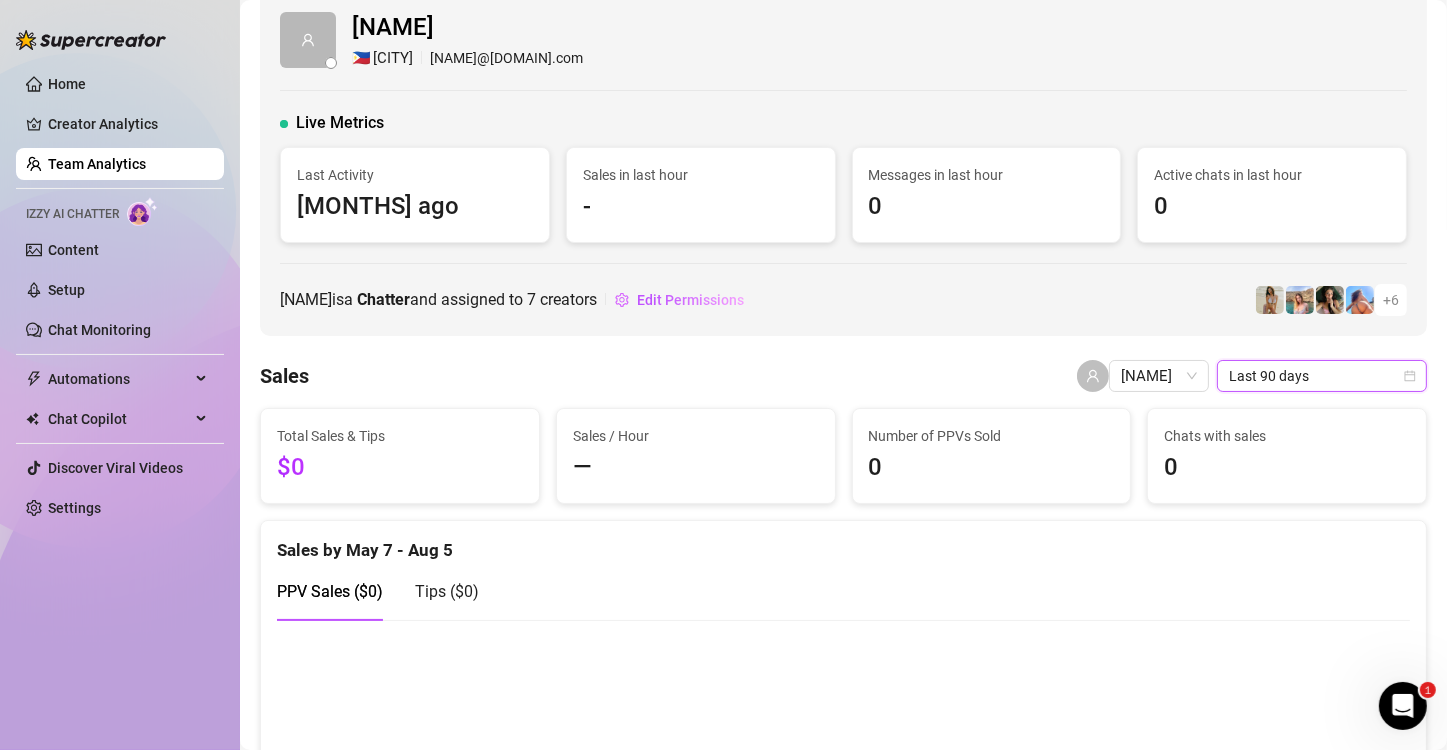 scroll, scrollTop: 0, scrollLeft: 0, axis: both 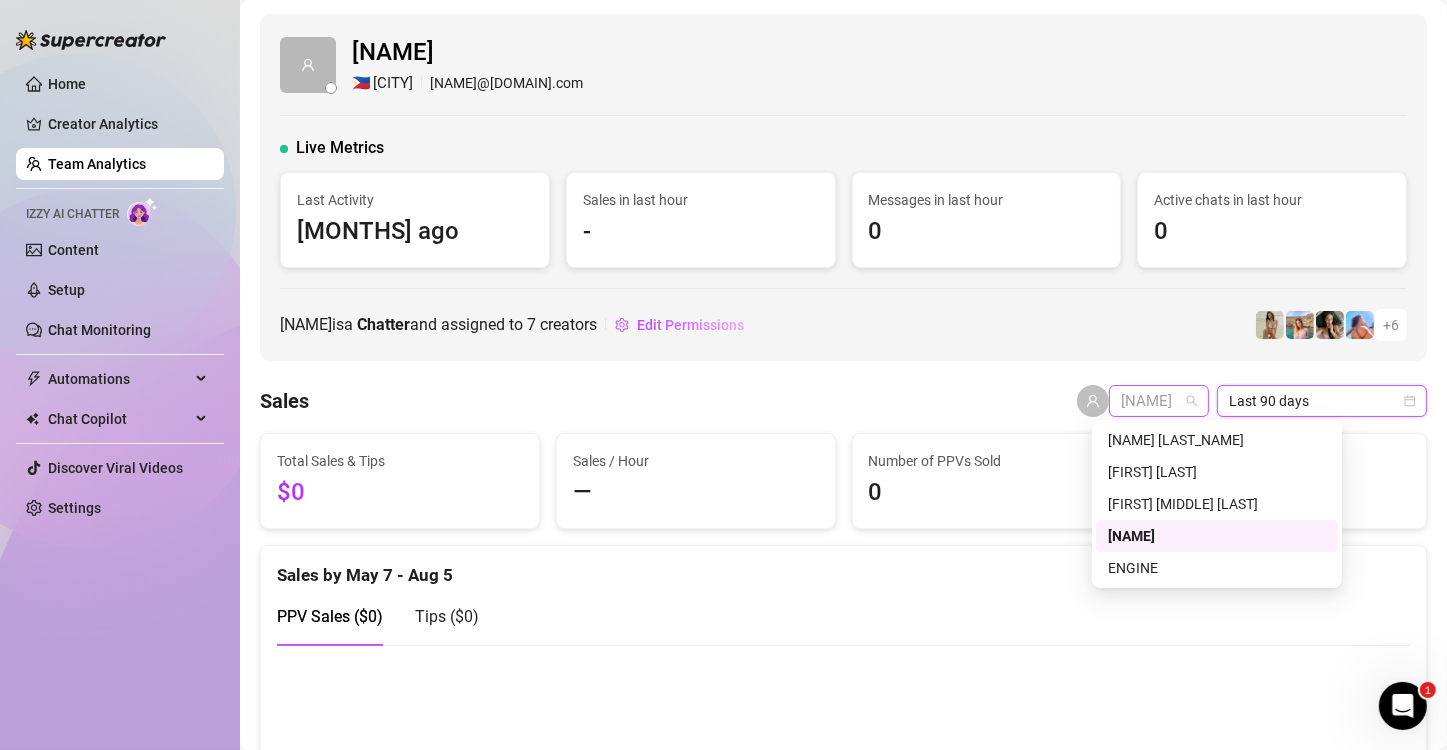click on "[NAME]" at bounding box center [1159, 401] 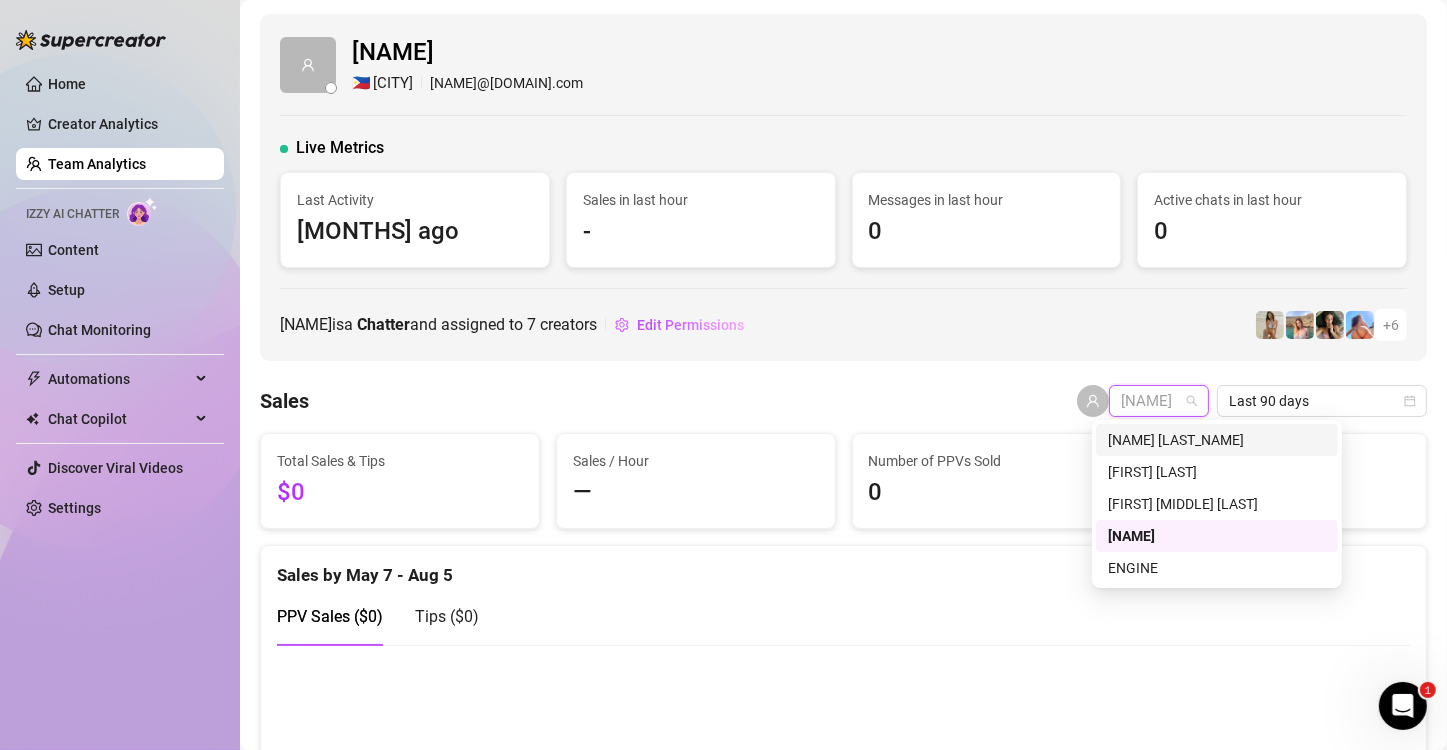 click on "[NAME] [LAST_NAME]" at bounding box center (1217, 440) 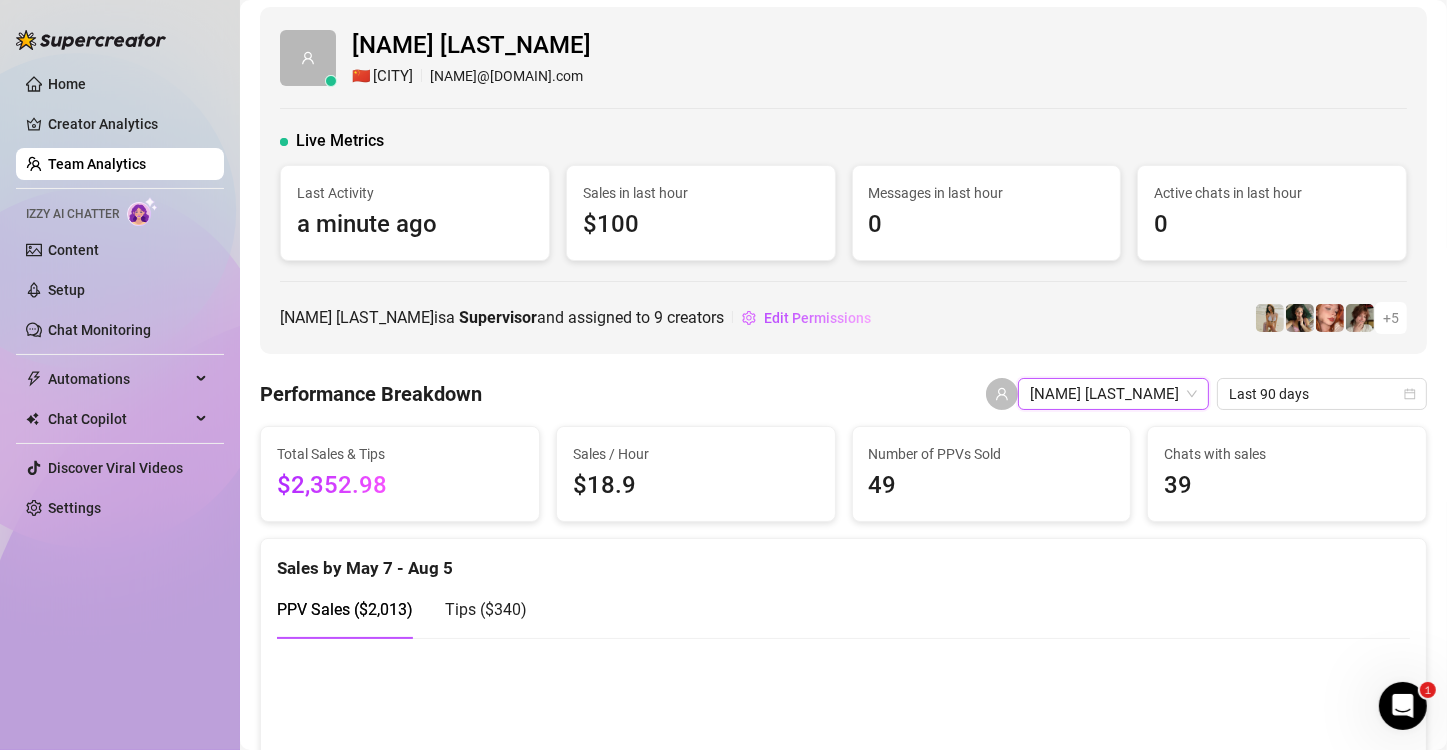 scroll, scrollTop: 0, scrollLeft: 0, axis: both 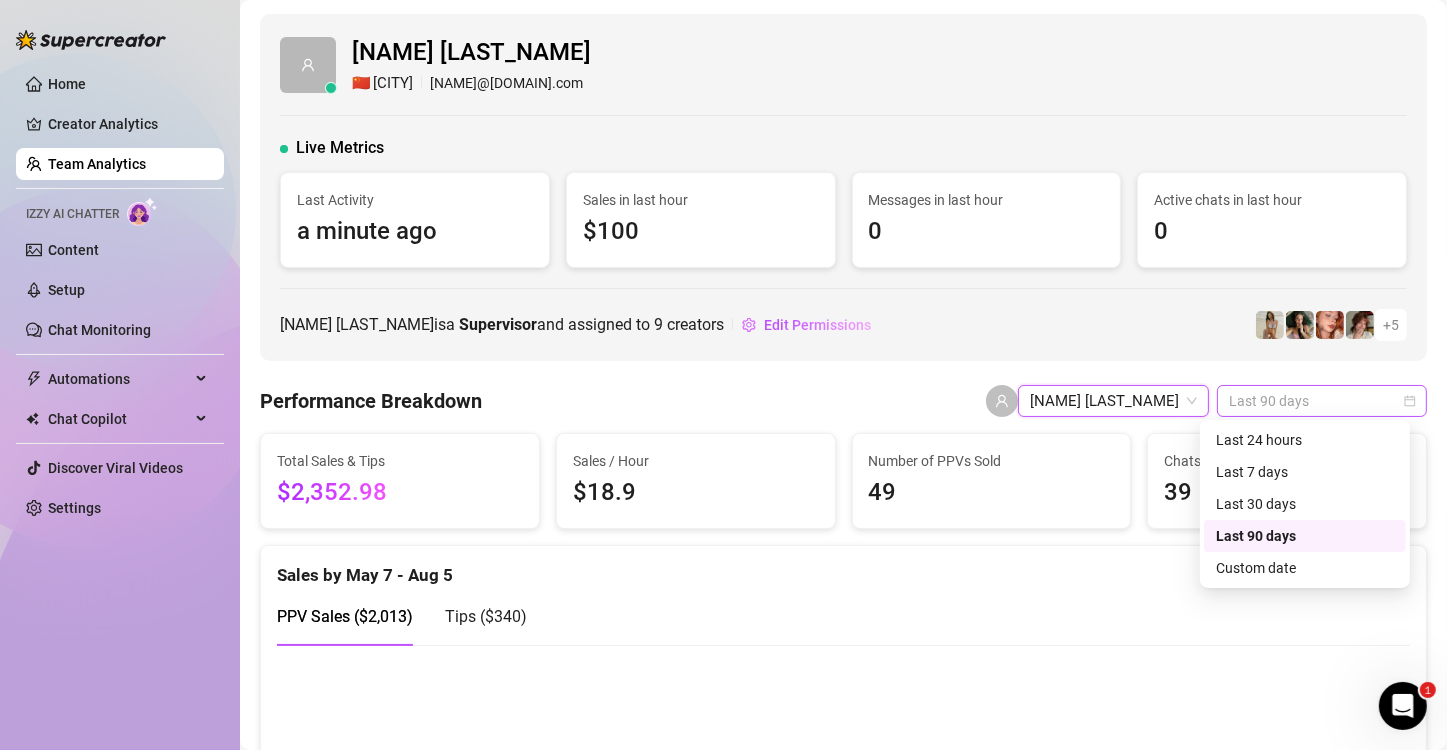 click on "Last 90 days" at bounding box center [1322, 401] 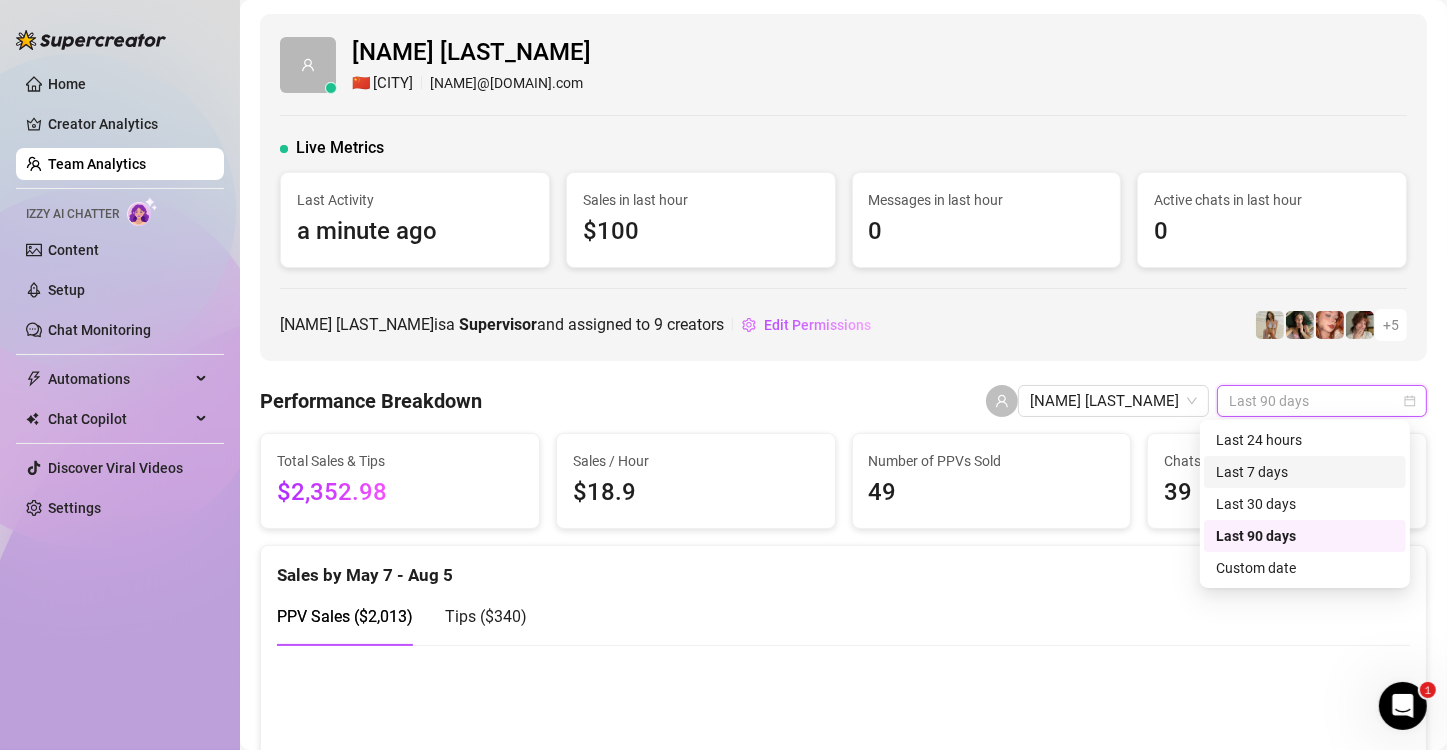 click on "Last 7 days" at bounding box center (1305, 472) 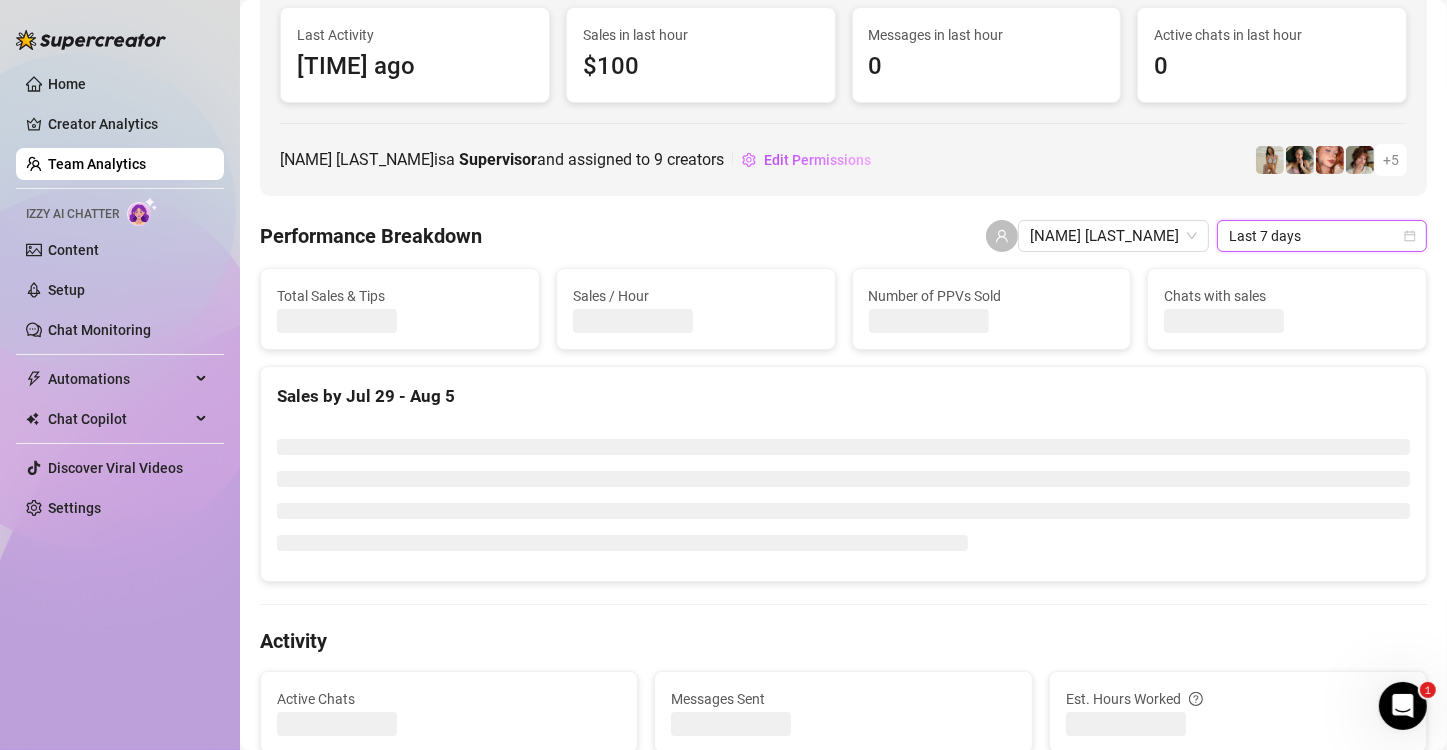 scroll, scrollTop: 200, scrollLeft: 0, axis: vertical 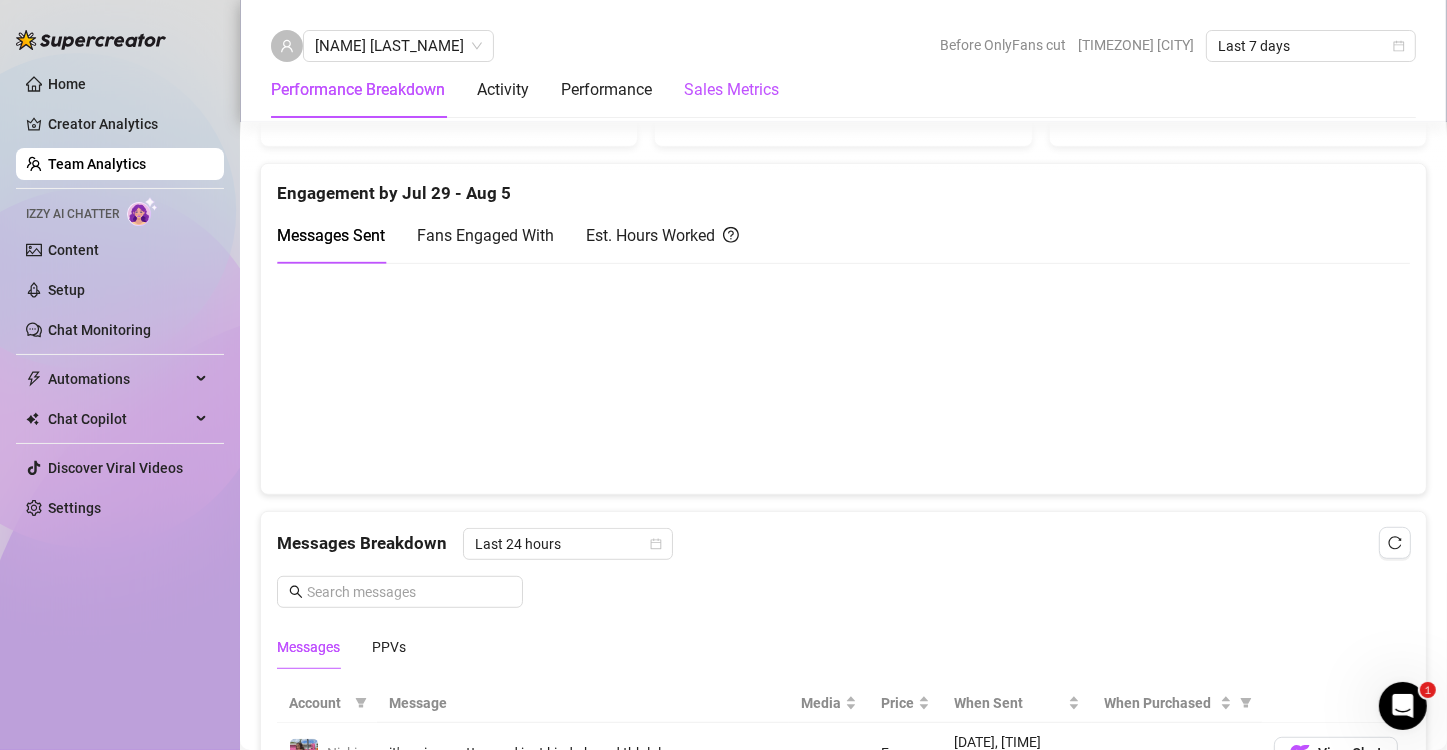 click on "Sales Metrics" at bounding box center (731, 90) 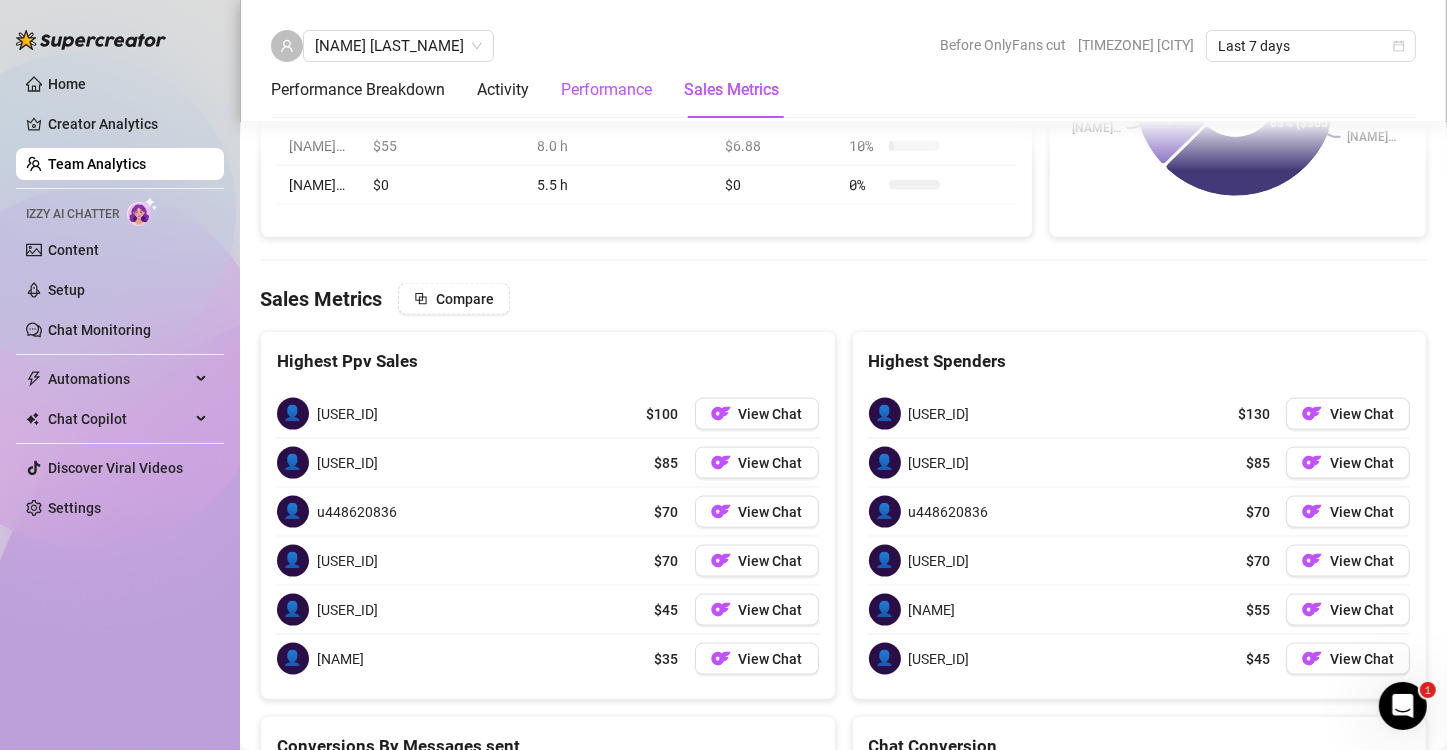 click on "Performance" at bounding box center (606, 90) 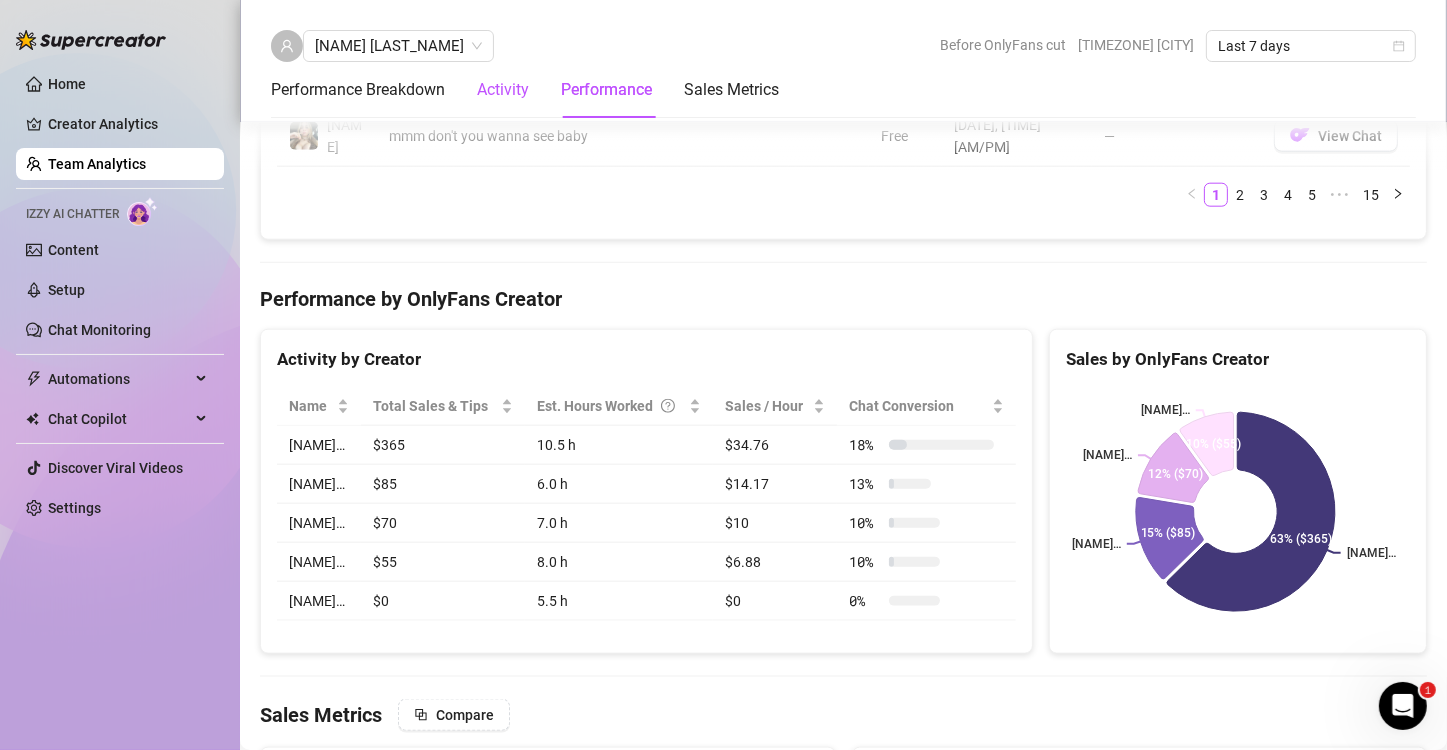 click on "Activity" at bounding box center (503, 90) 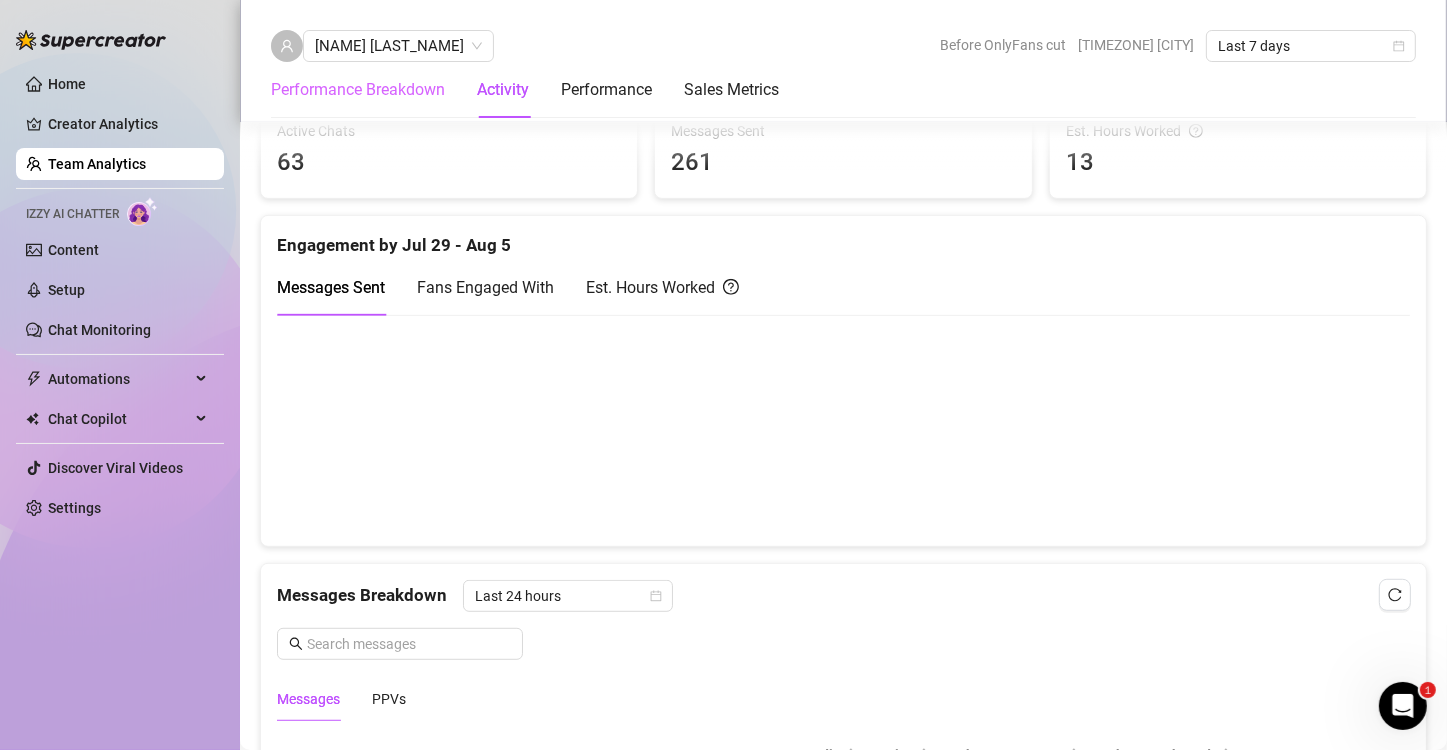 scroll, scrollTop: 788, scrollLeft: 0, axis: vertical 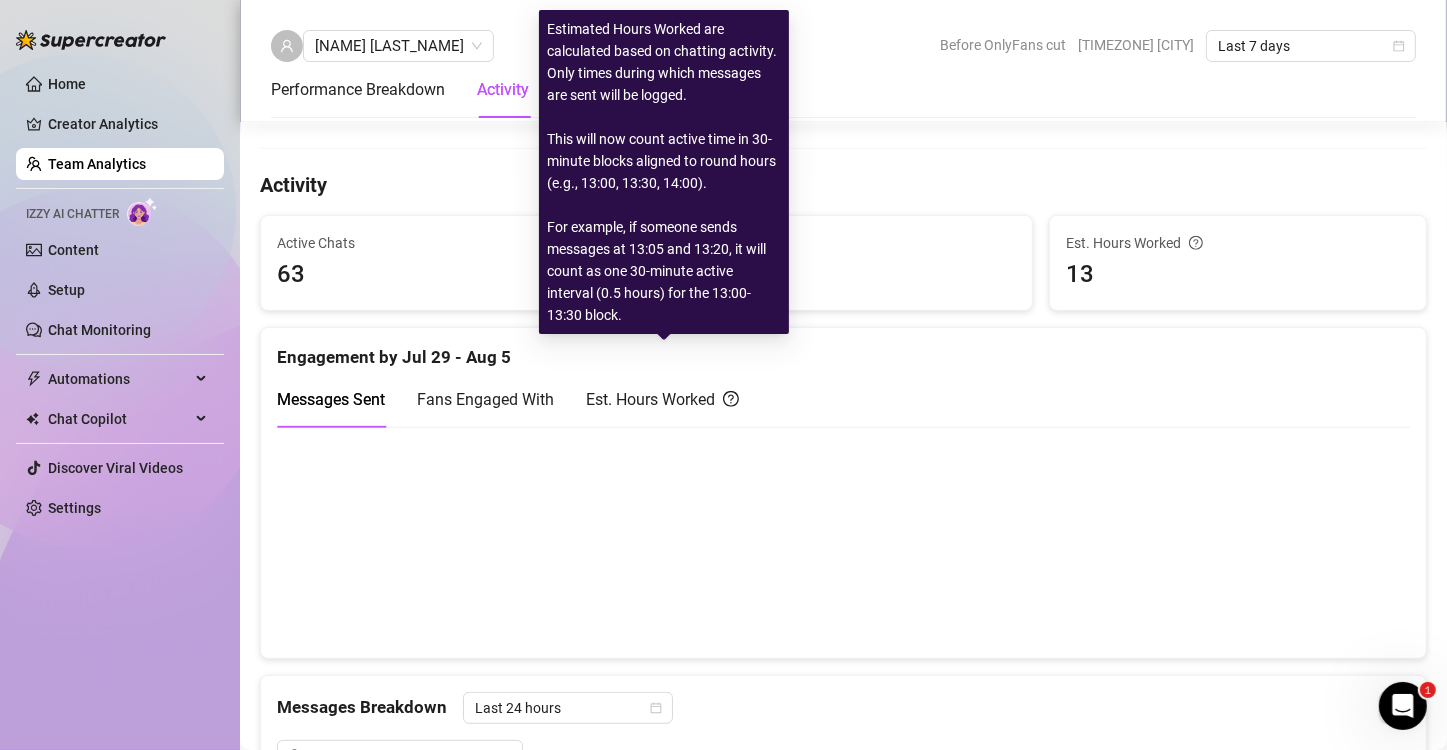click on "Est. Hours Worked" at bounding box center (662, 399) 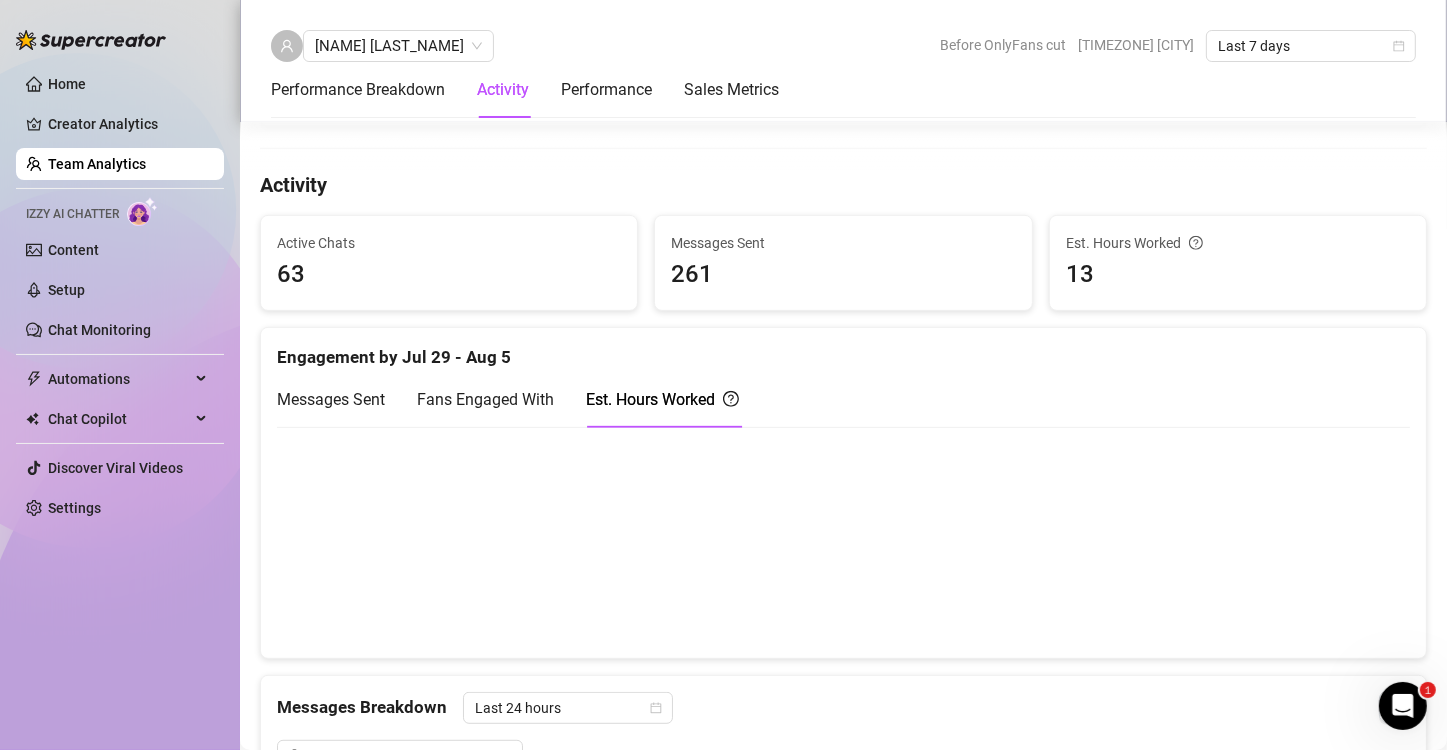 click on "Fans Engaged With" at bounding box center [485, 399] 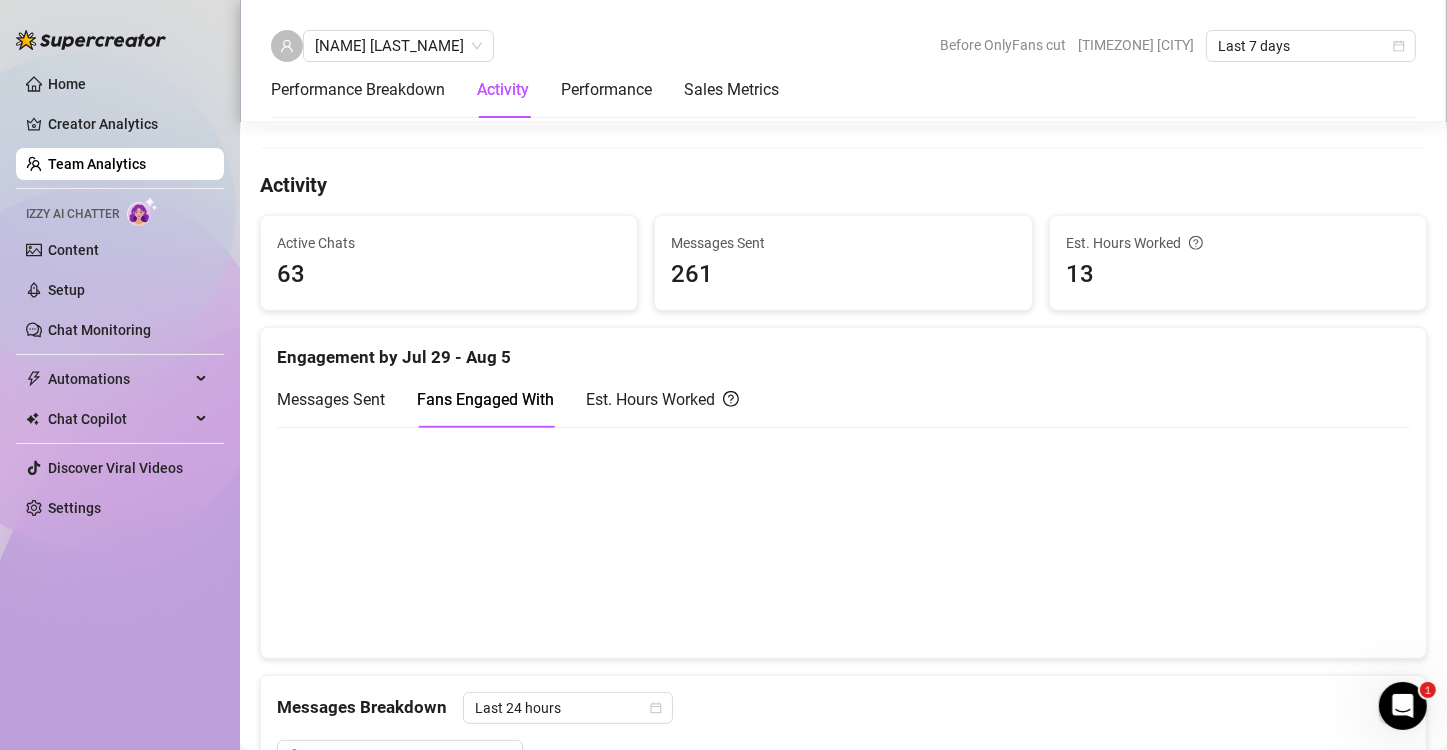 click on "Messages Sent" at bounding box center [331, 399] 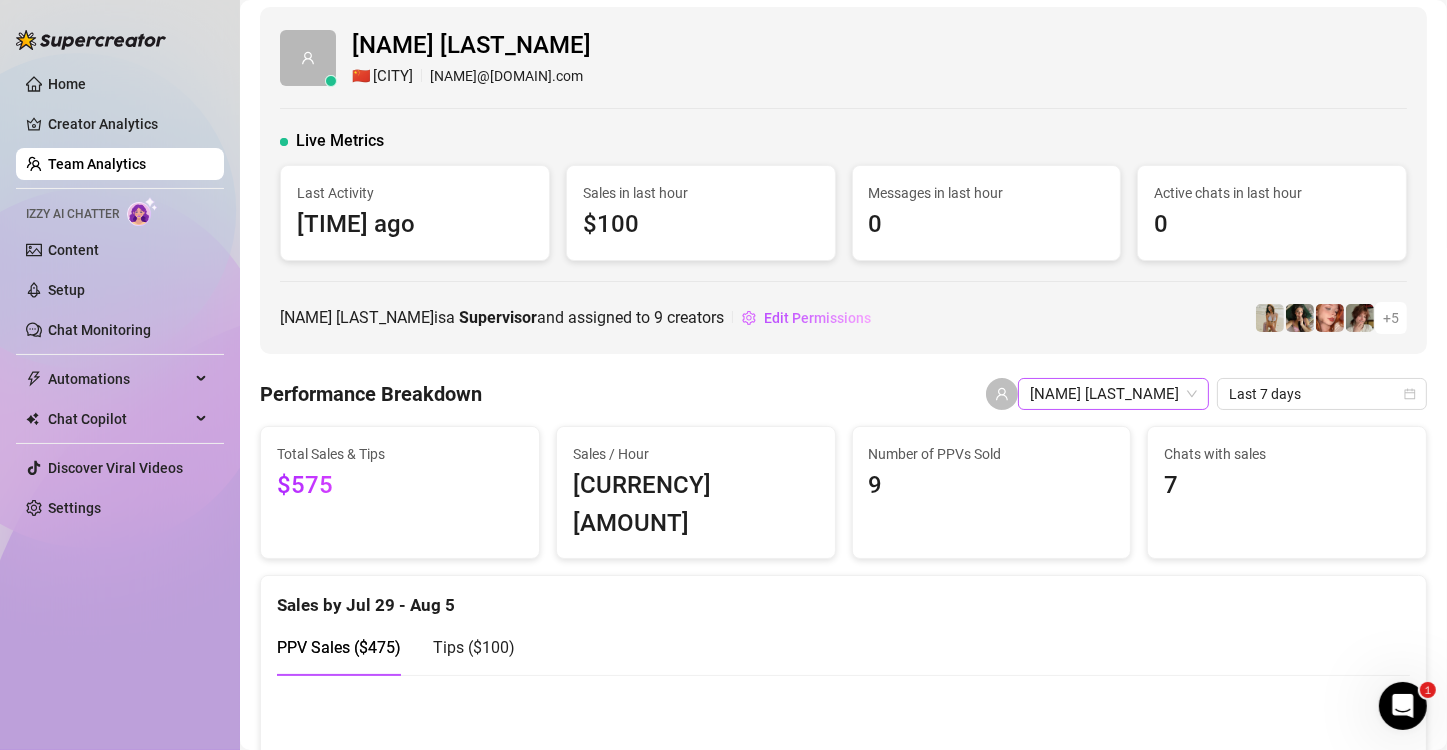 scroll, scrollTop: 0, scrollLeft: 0, axis: both 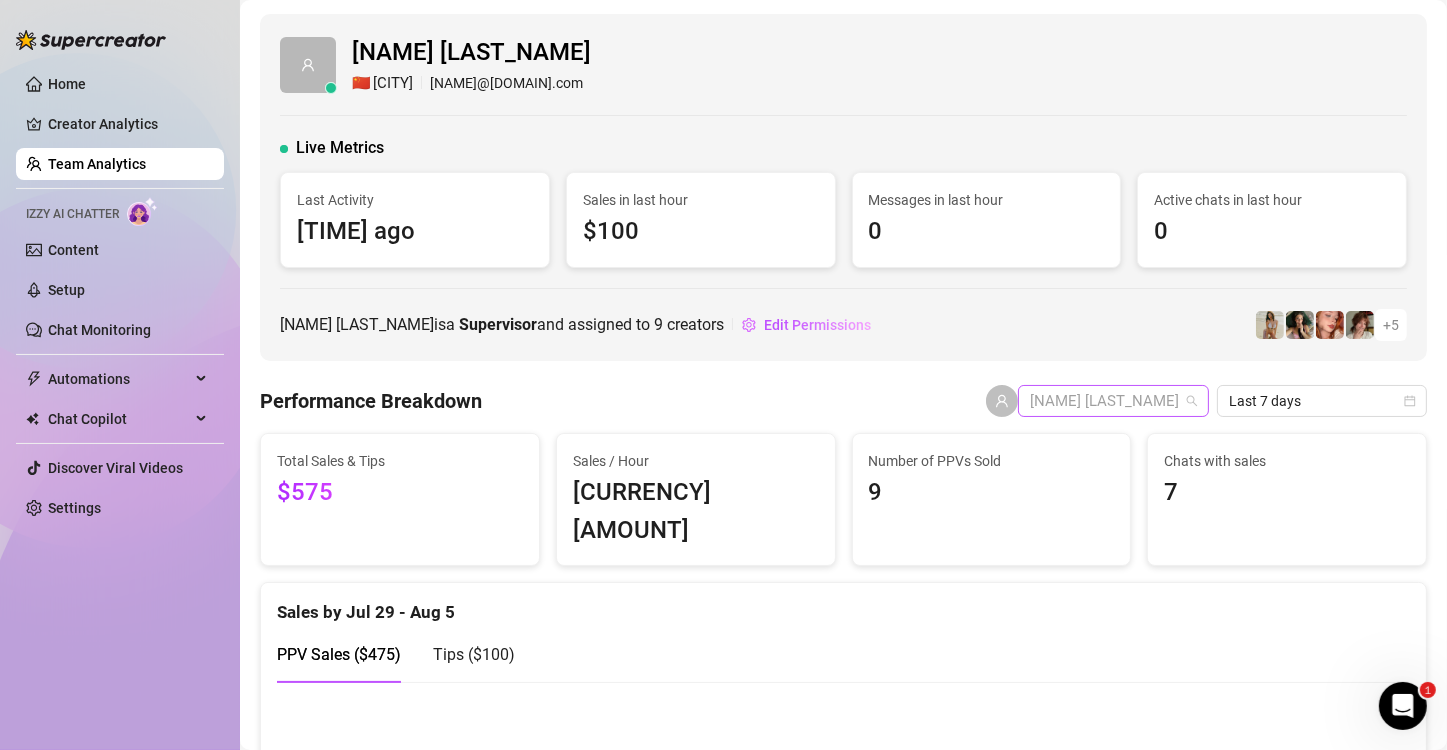 click on "[NAME] [LAST_NAME]" at bounding box center [1113, 401] 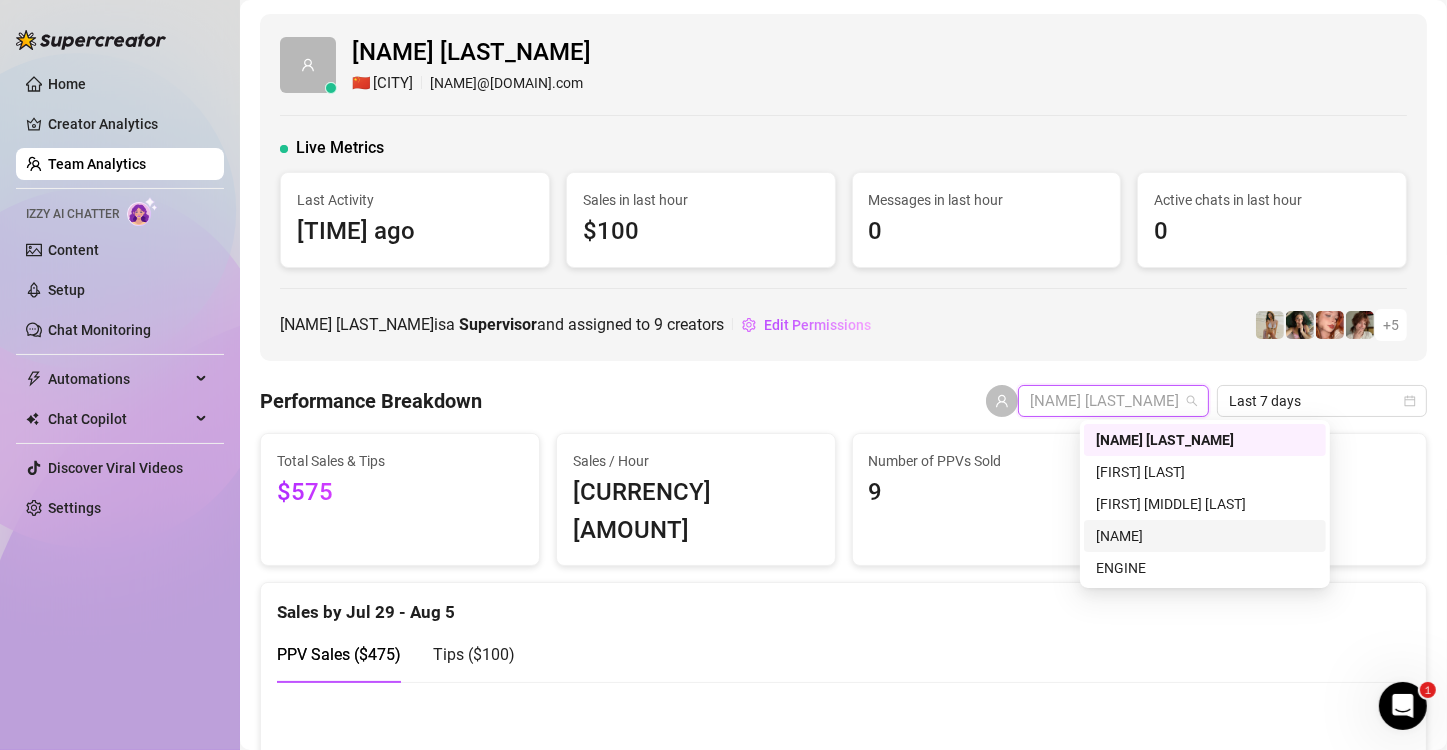 click on "[NAME]" at bounding box center (1205, 536) 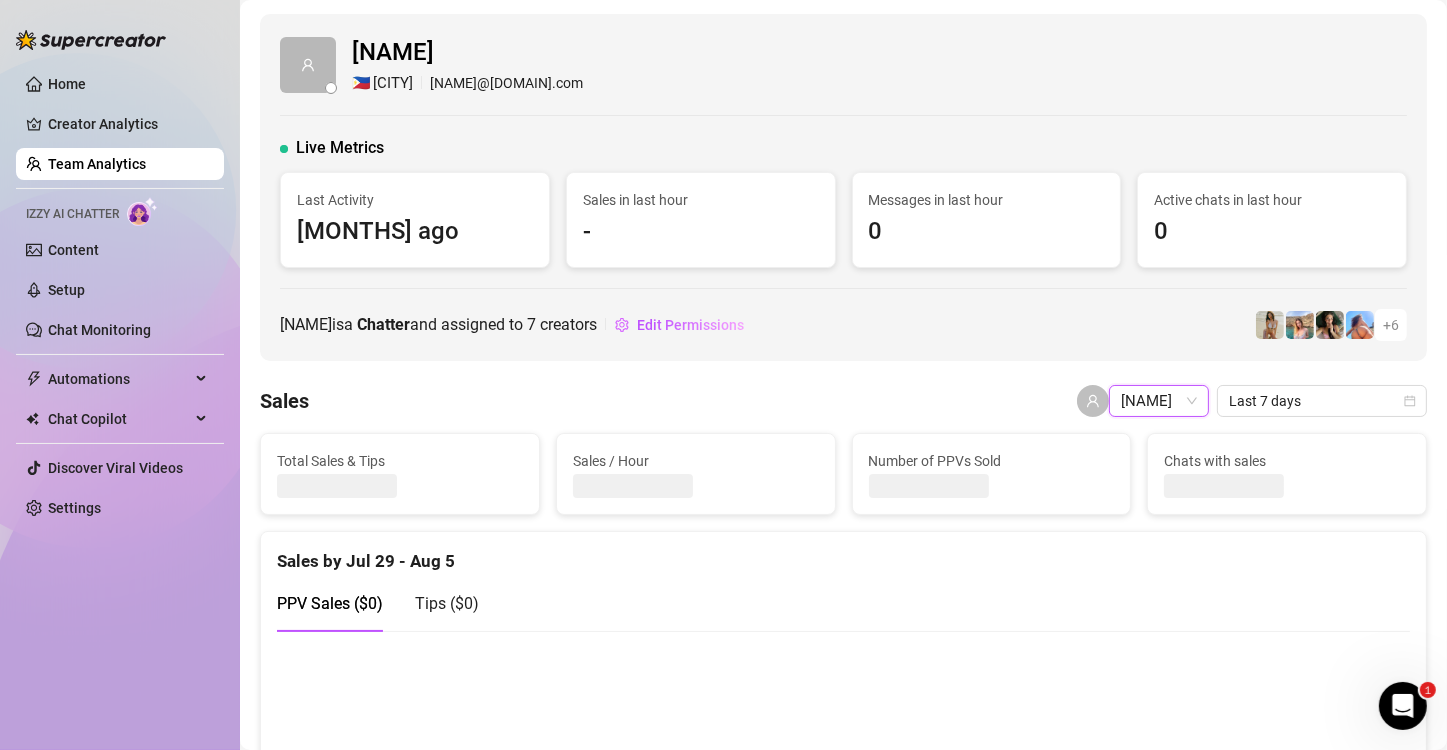 click on "[NAME]" at bounding box center [1159, 401] 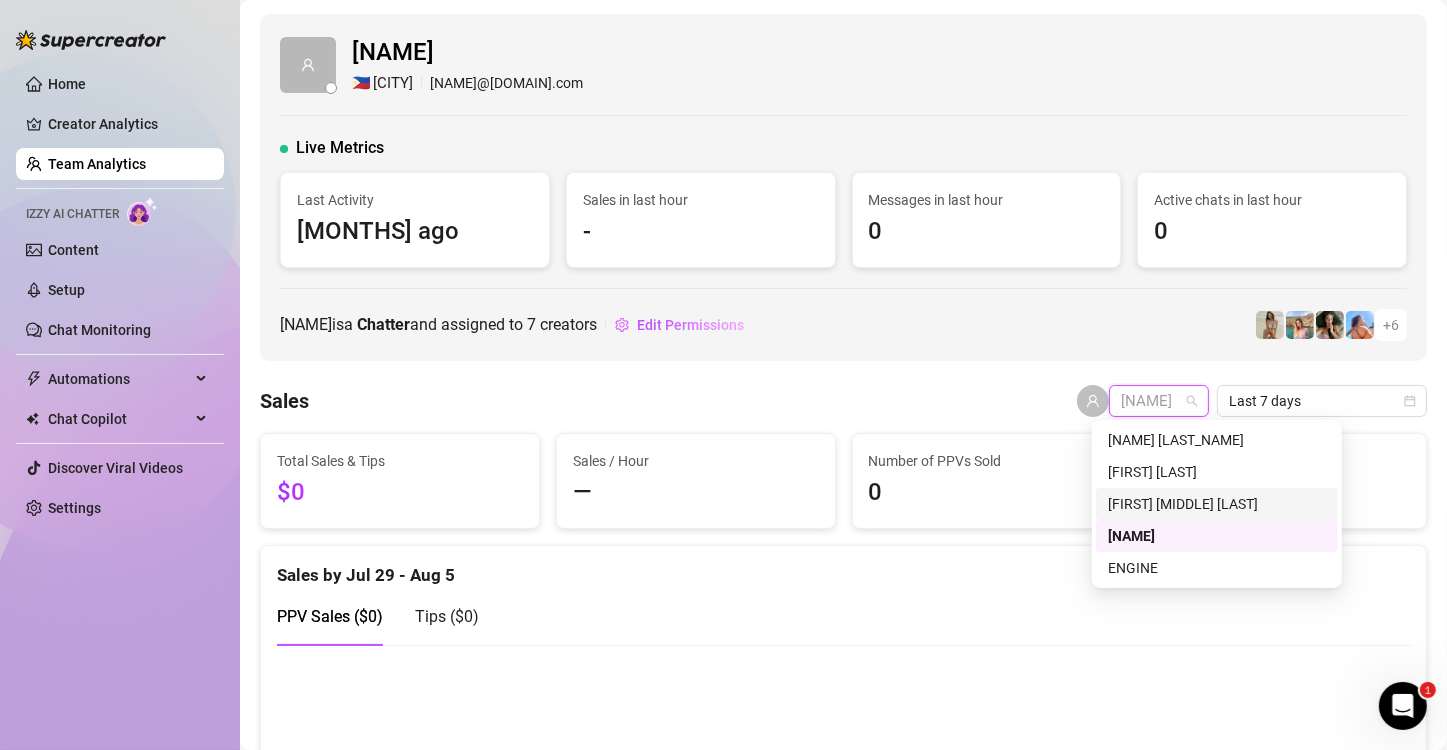 click on "[FIRST] [MIDDLE] [LAST]" at bounding box center [1217, 504] 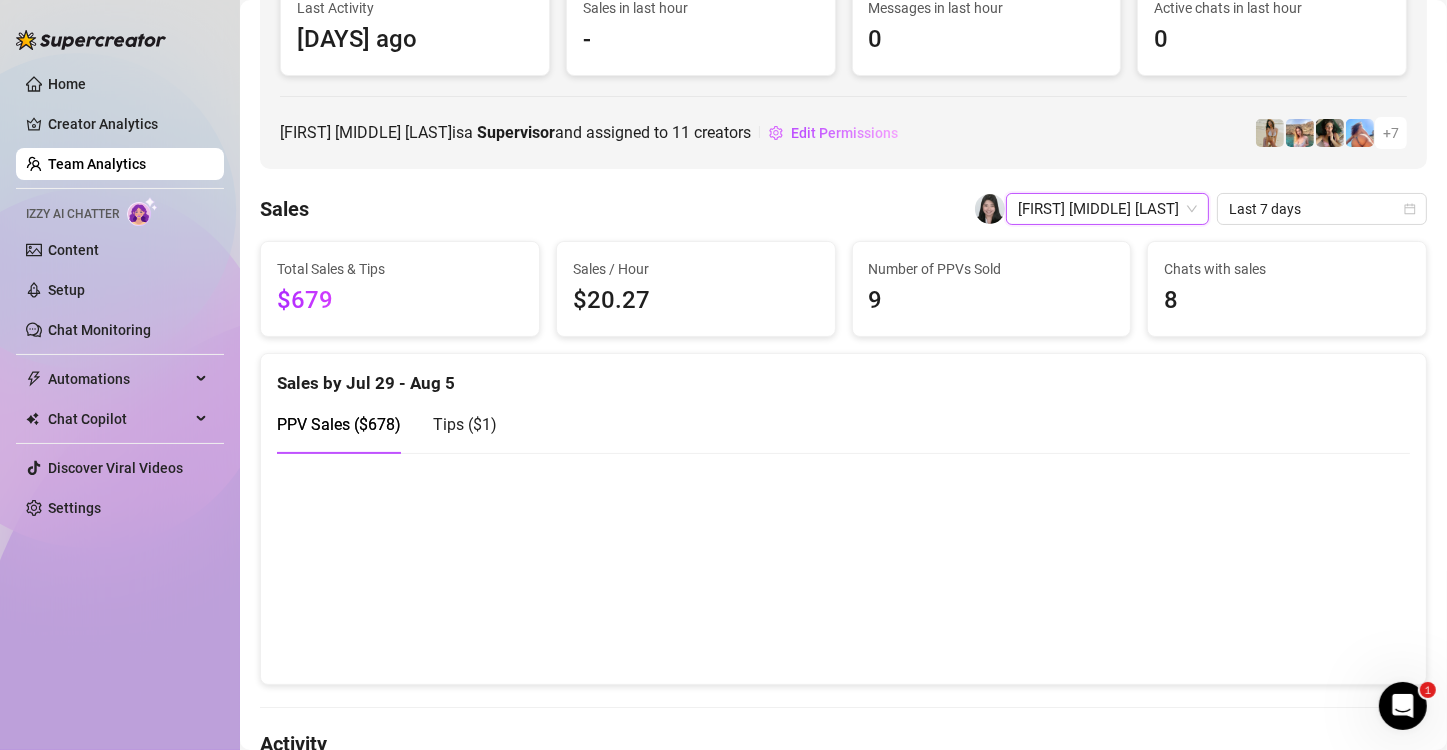 scroll, scrollTop: 100, scrollLeft: 0, axis: vertical 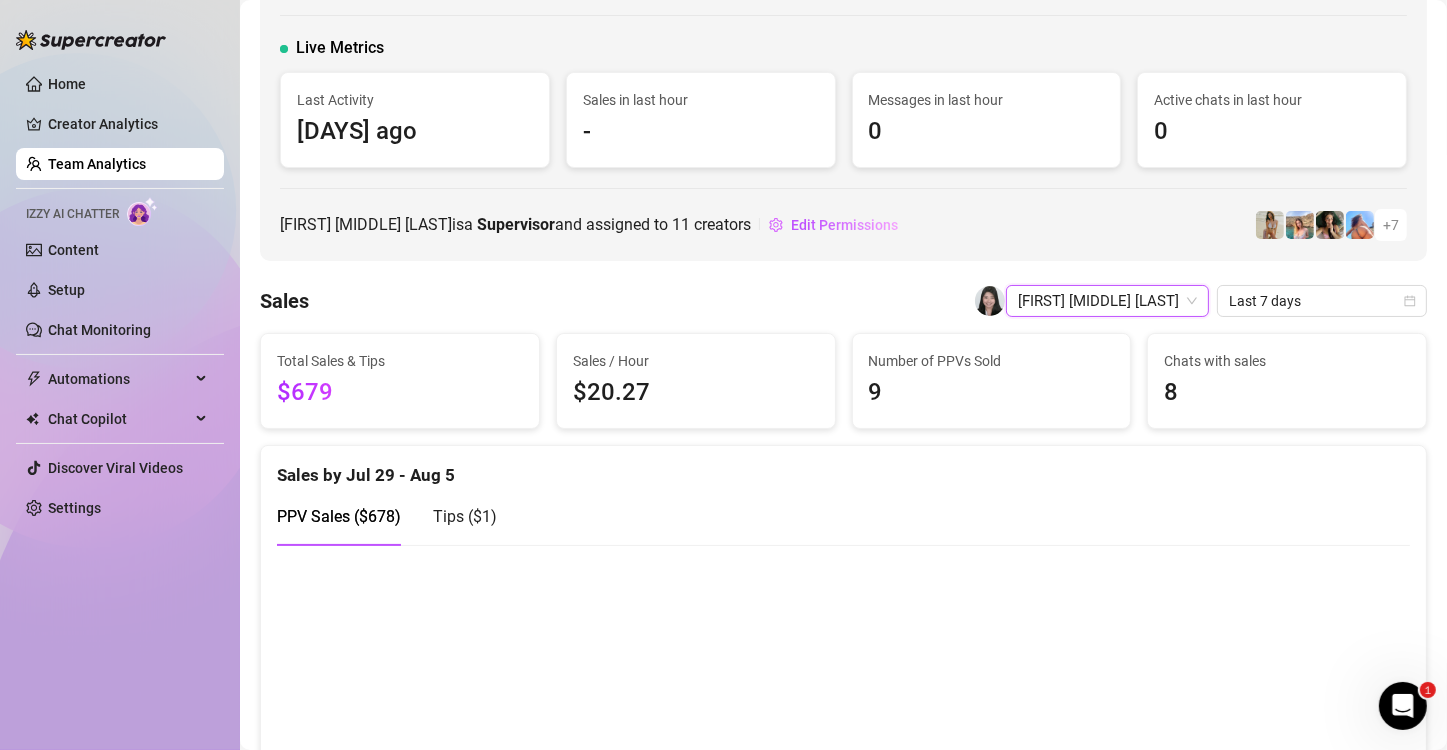 click on "[FIRST] [MIDDLE] [LAST]" at bounding box center (1107, 301) 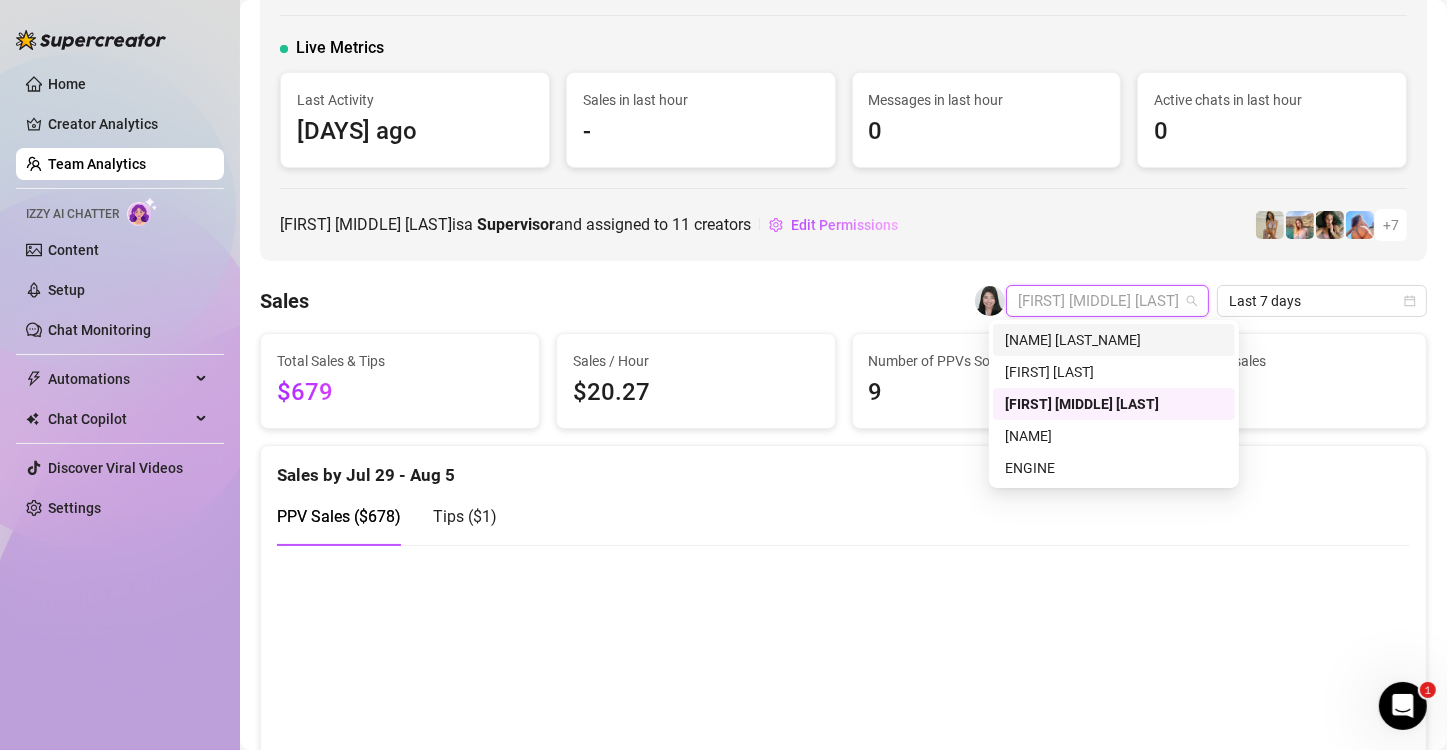 click on "[NAME] [LAST_NAME]" at bounding box center (1114, 340) 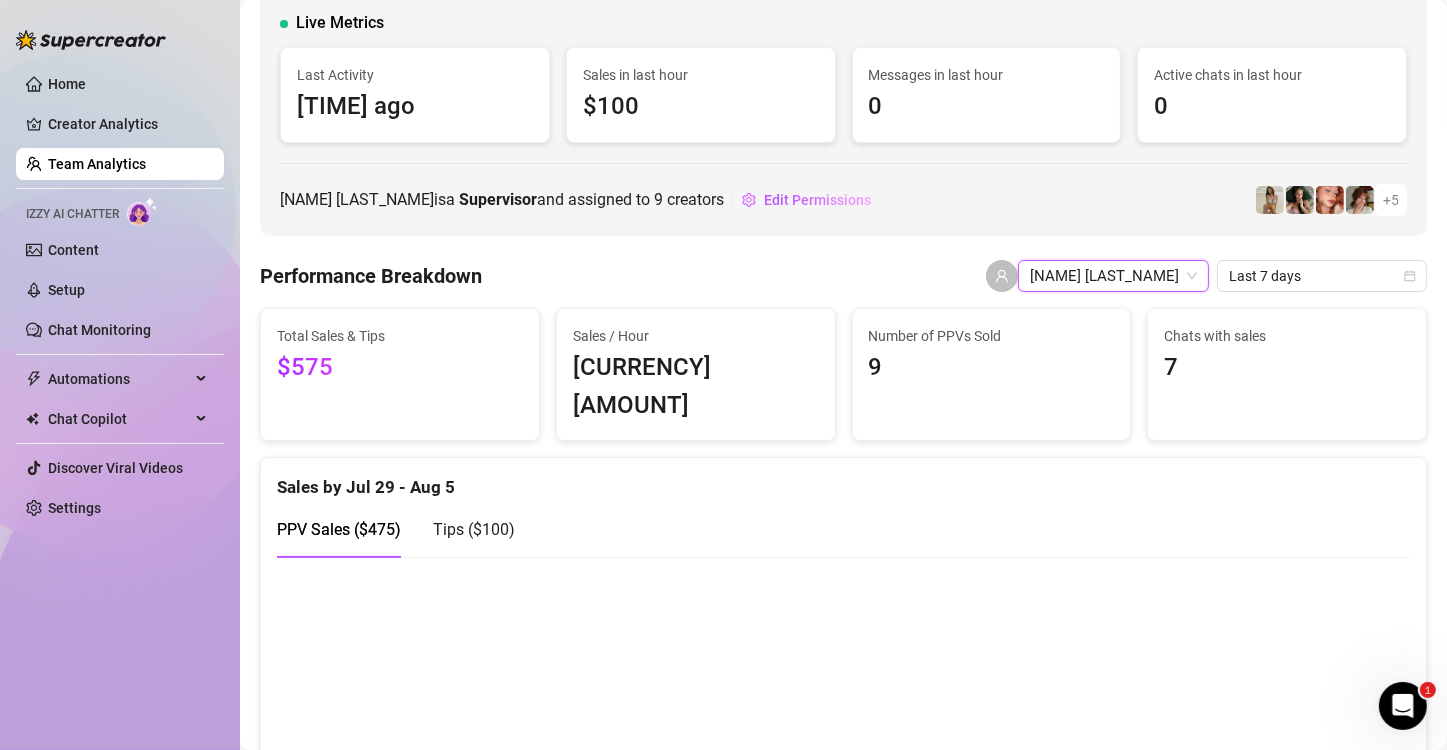 scroll, scrollTop: 100, scrollLeft: 0, axis: vertical 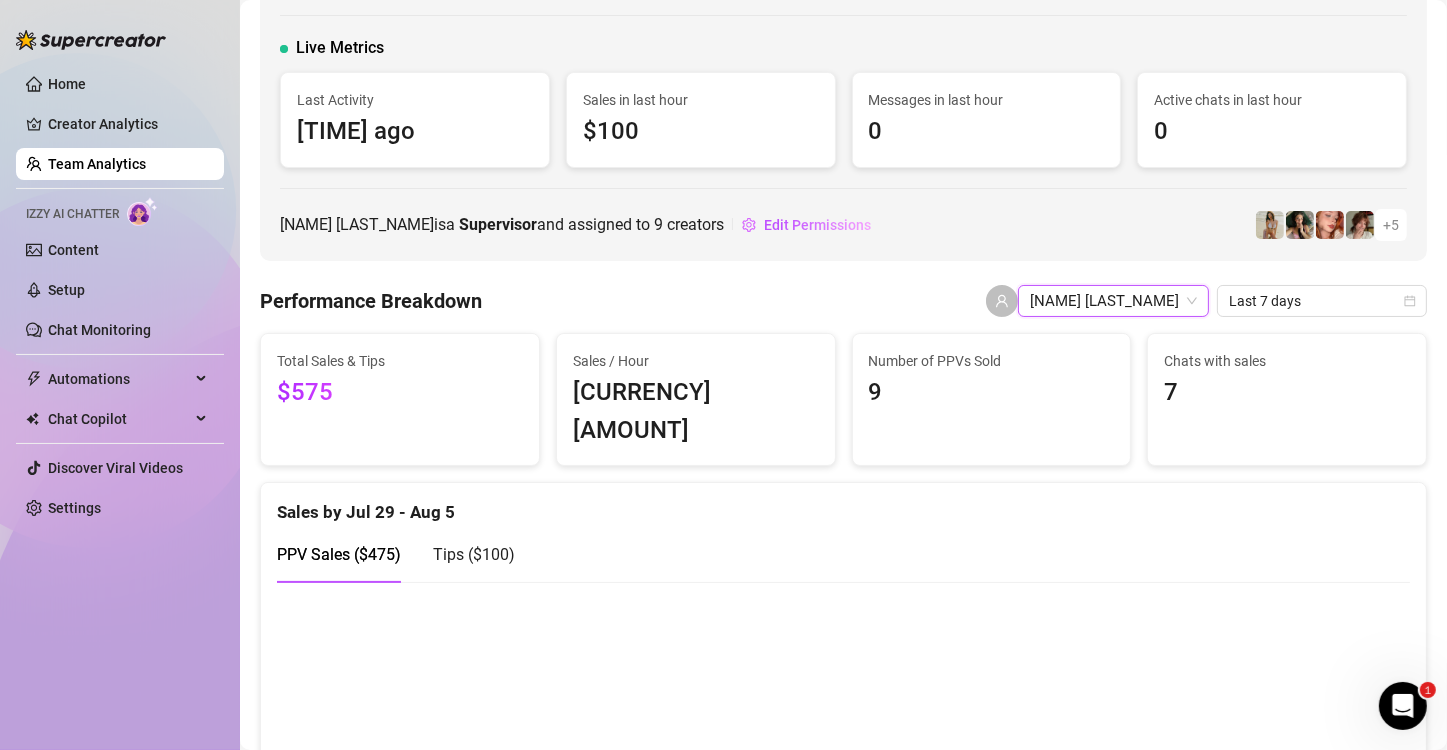 click on "[NAME] [LAST_NAME]" at bounding box center [1113, 301] 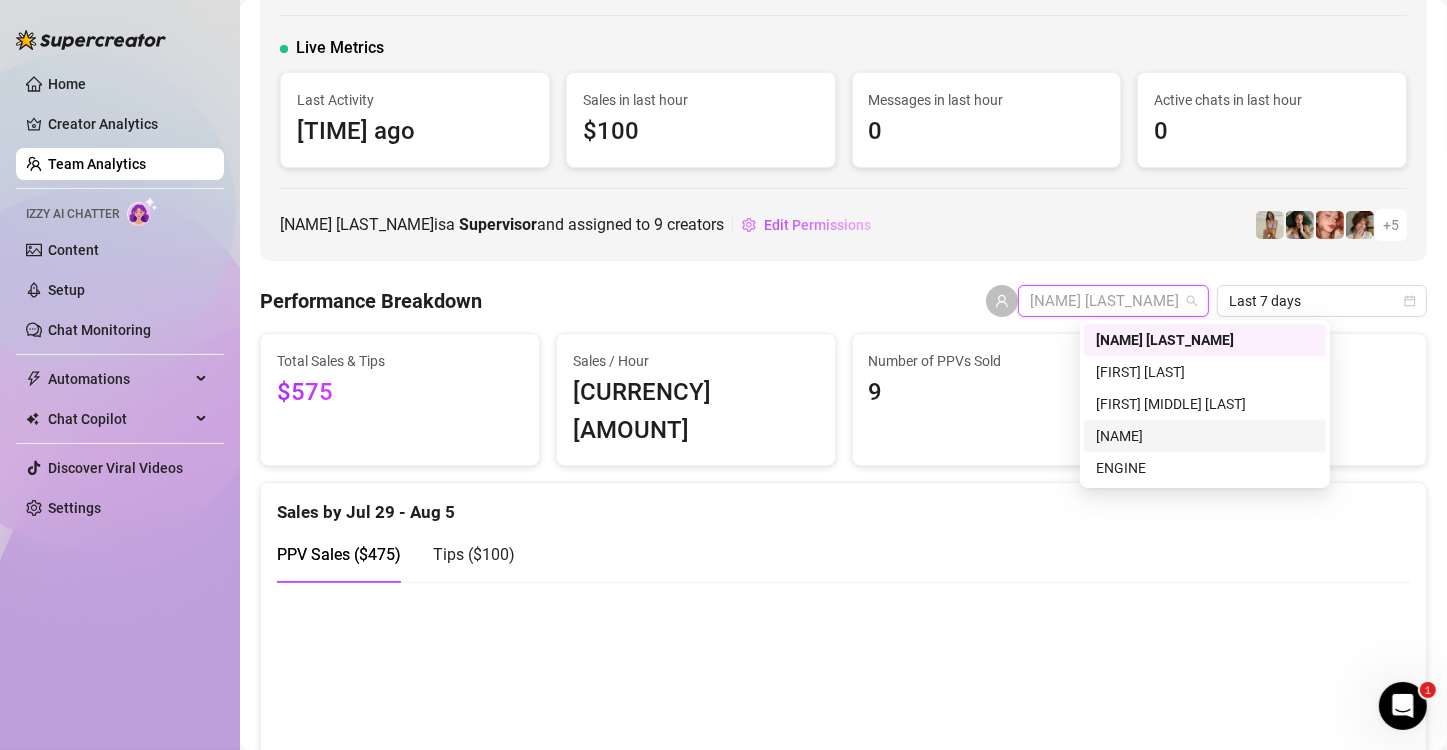 click on "Performance Breakdown [NAME] [LAST_NAME] Last 7 days" at bounding box center (843, 301) 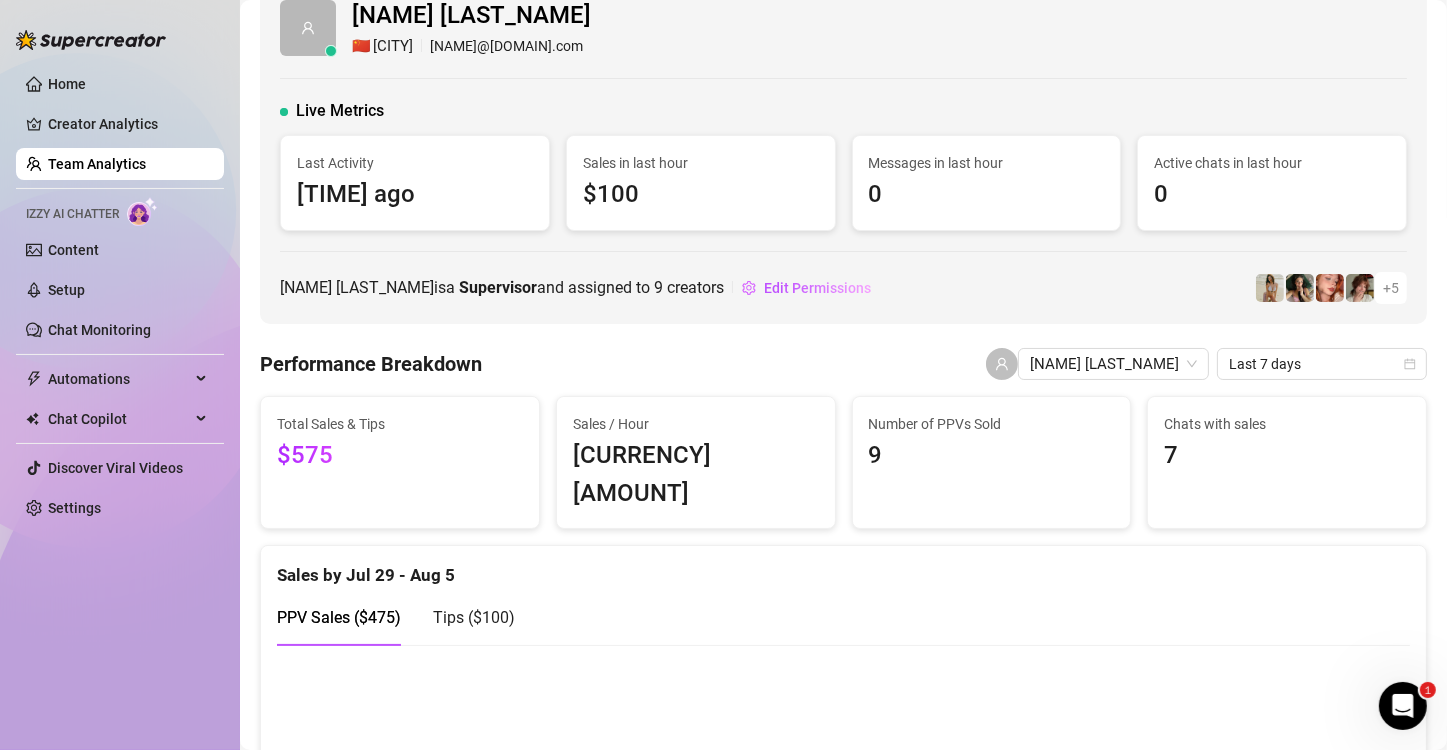 scroll, scrollTop: 0, scrollLeft: 0, axis: both 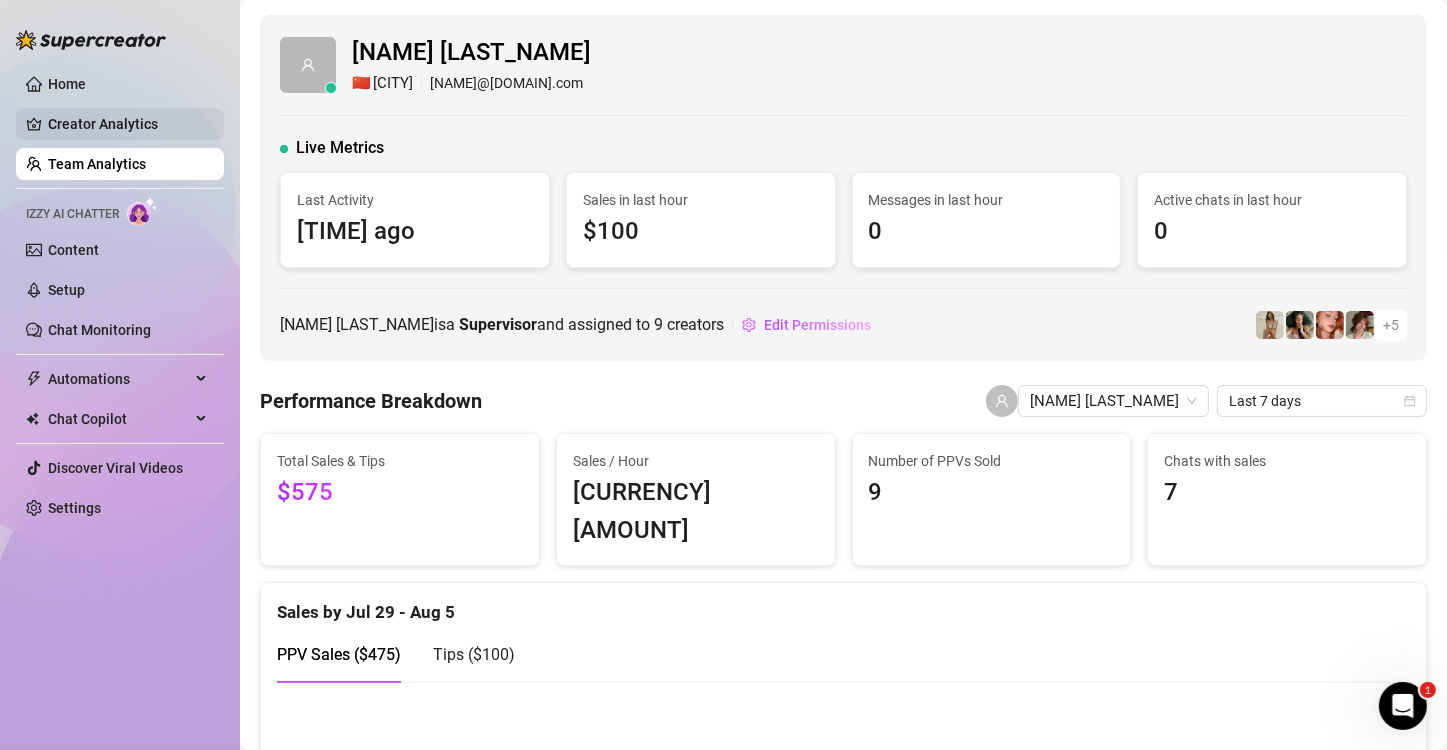 click on "Creator Analytics" at bounding box center [128, 124] 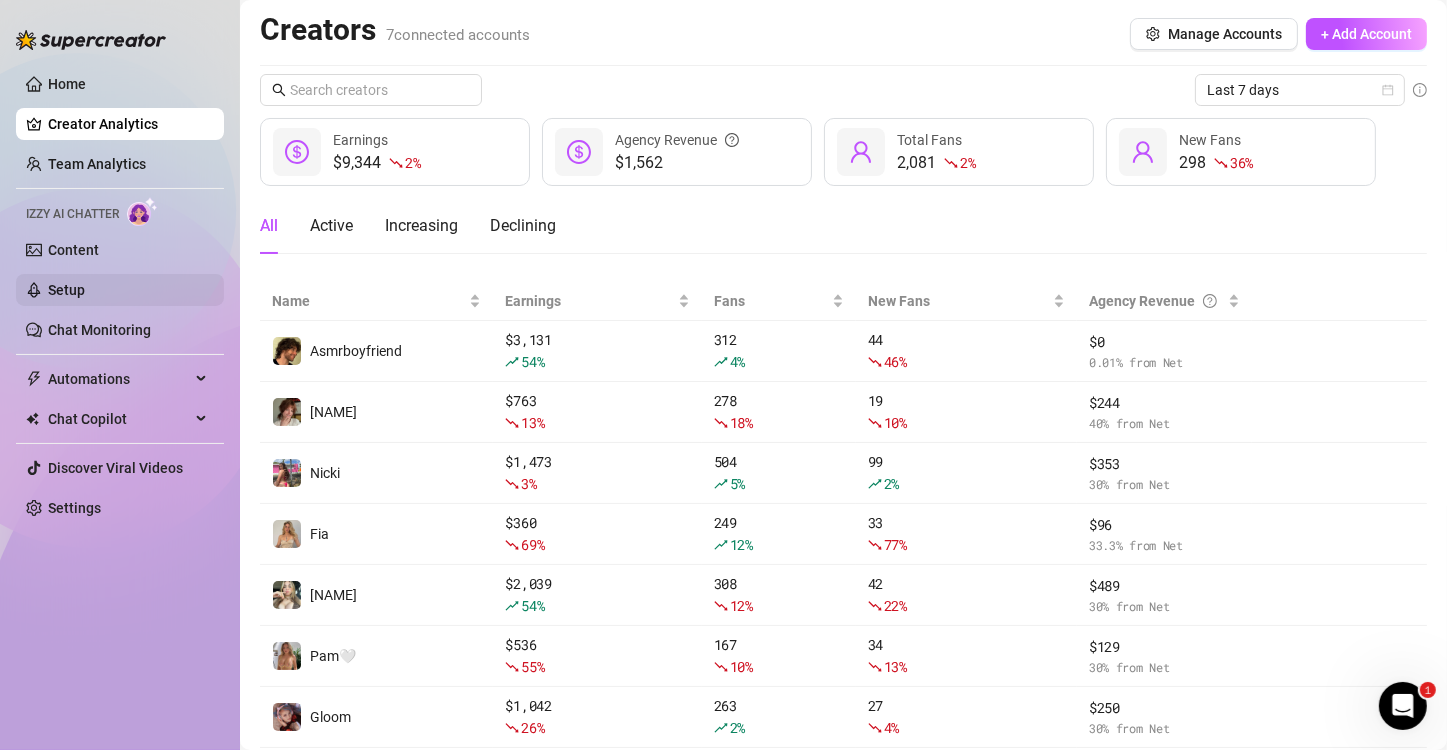 scroll, scrollTop: 0, scrollLeft: 0, axis: both 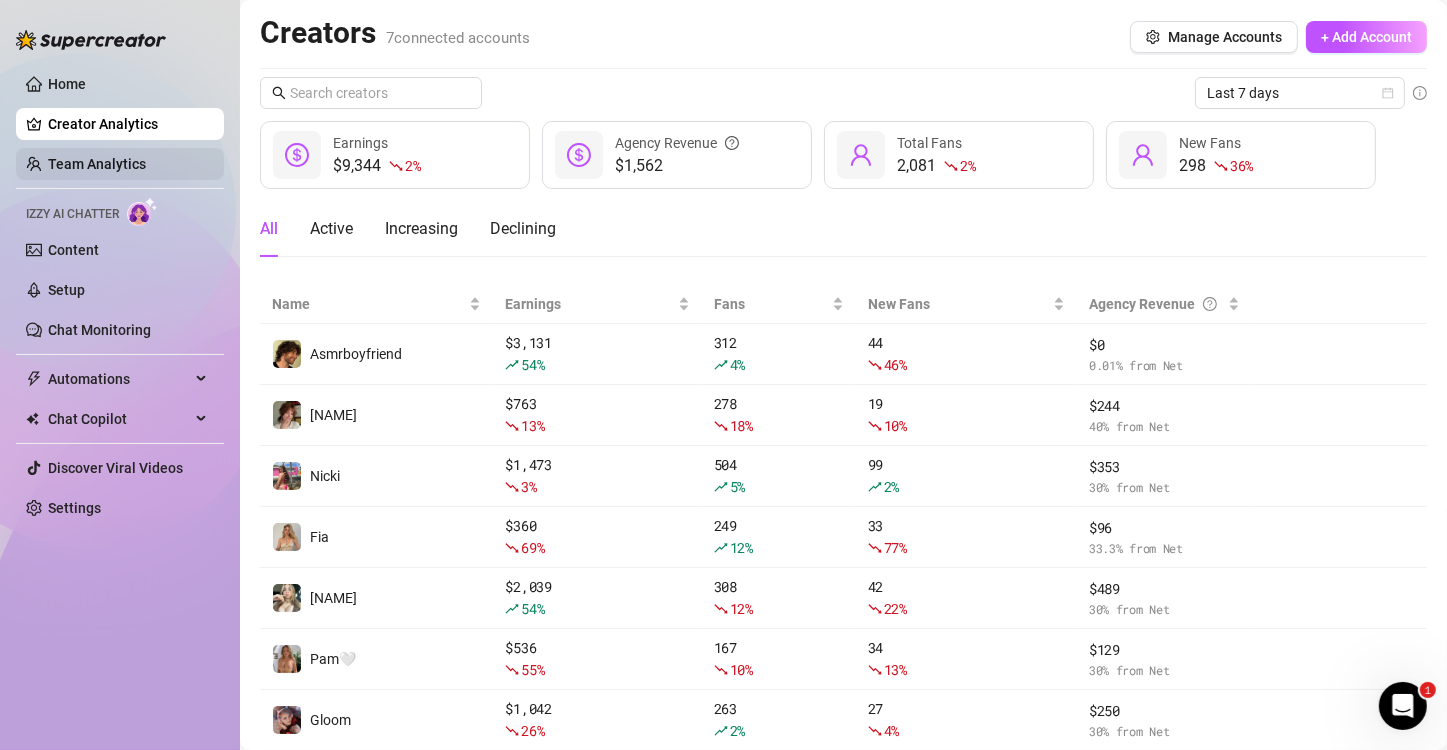 click on "Team Analytics" at bounding box center [97, 164] 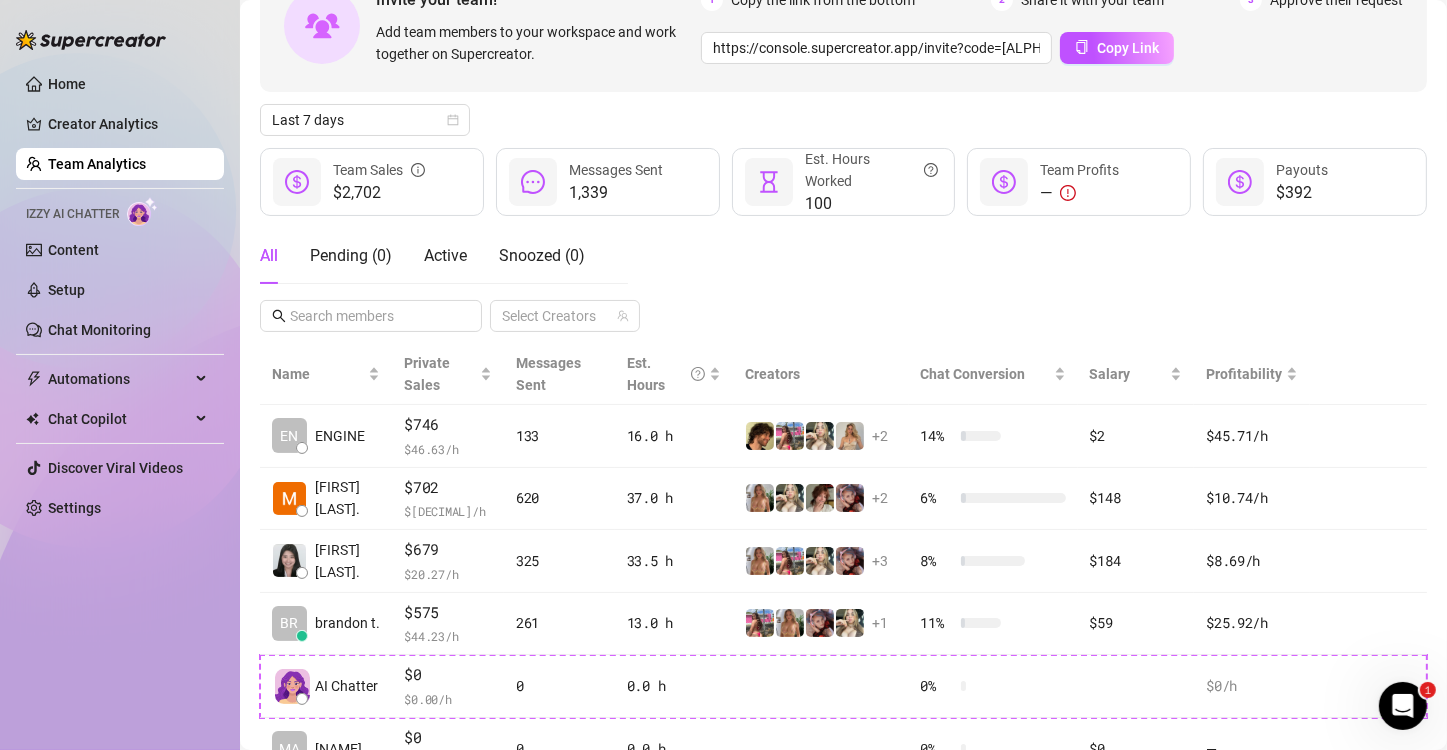 scroll, scrollTop: 220, scrollLeft: 0, axis: vertical 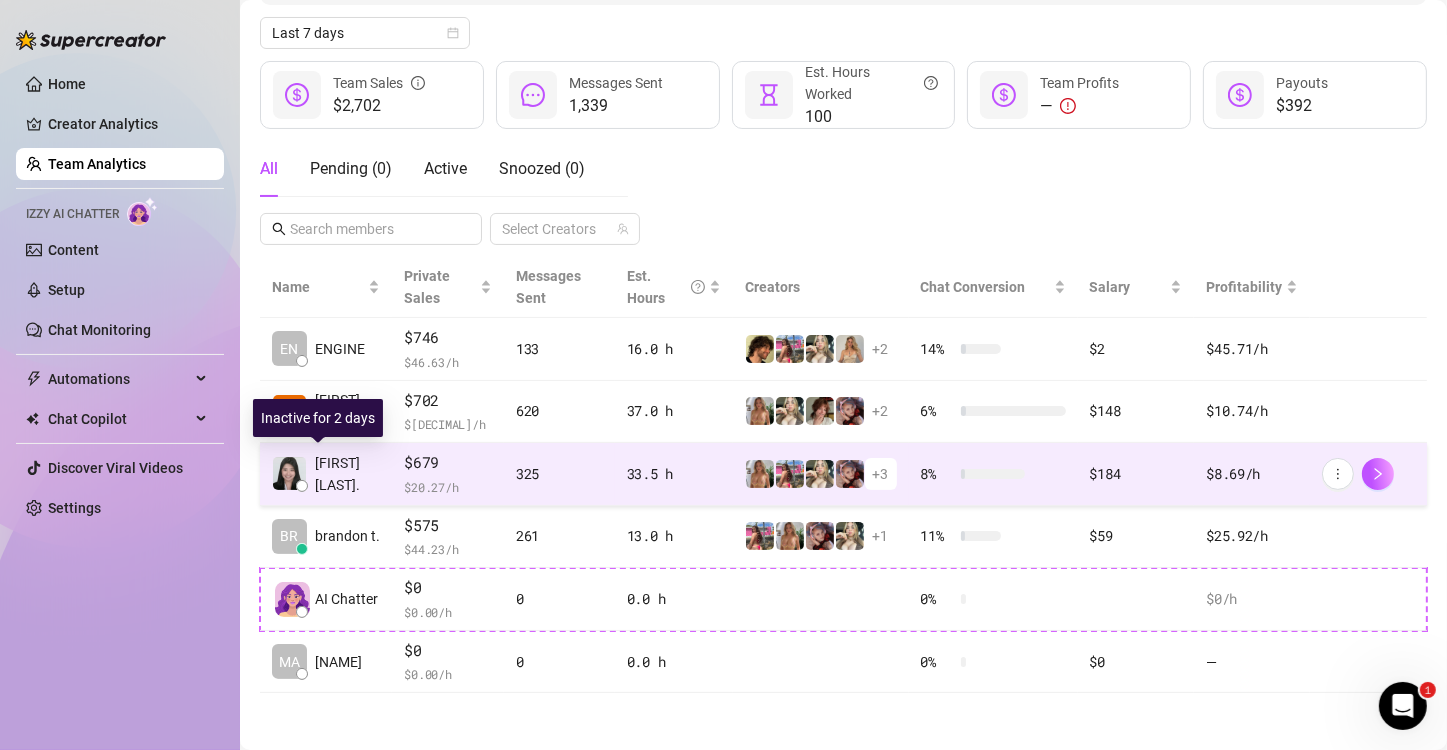 click on "[FIRST] [LAST]." at bounding box center [347, 474] 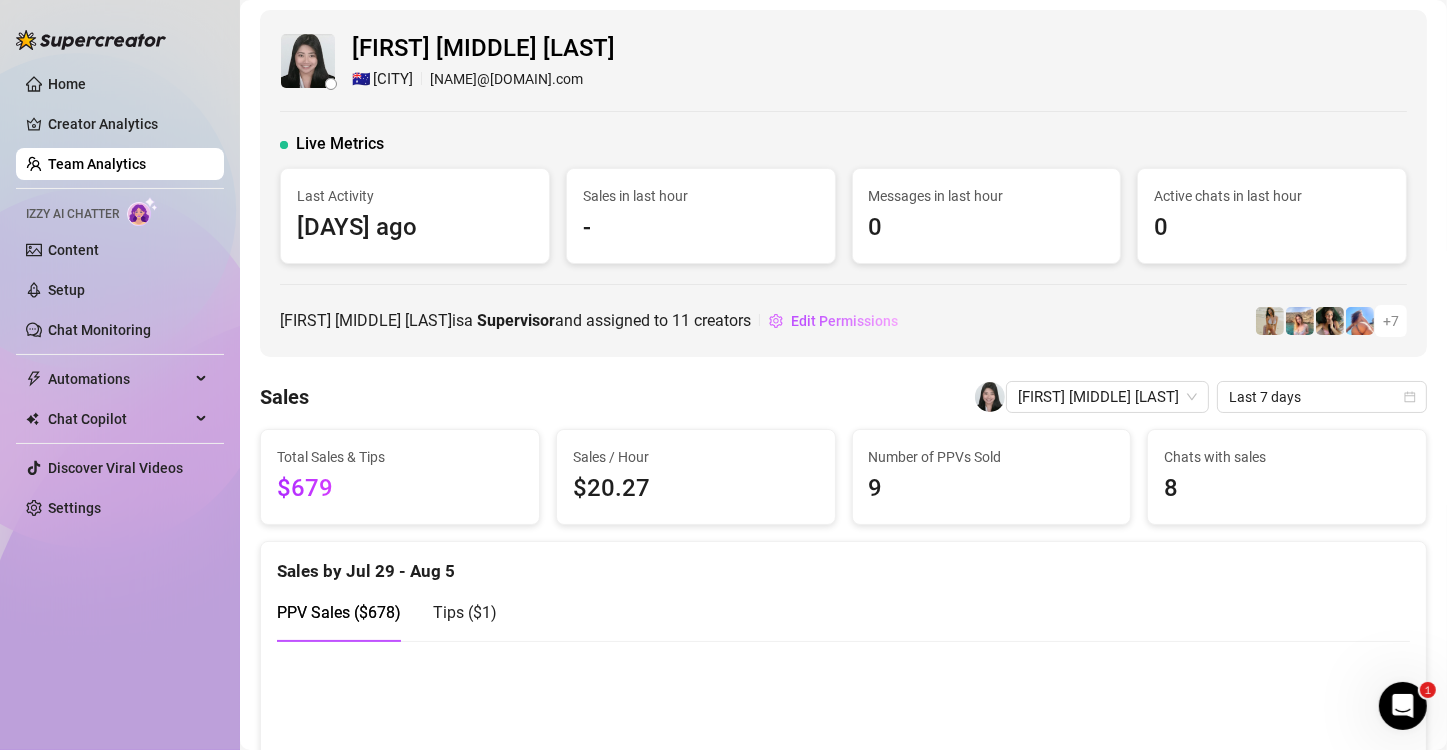 scroll, scrollTop: 0, scrollLeft: 0, axis: both 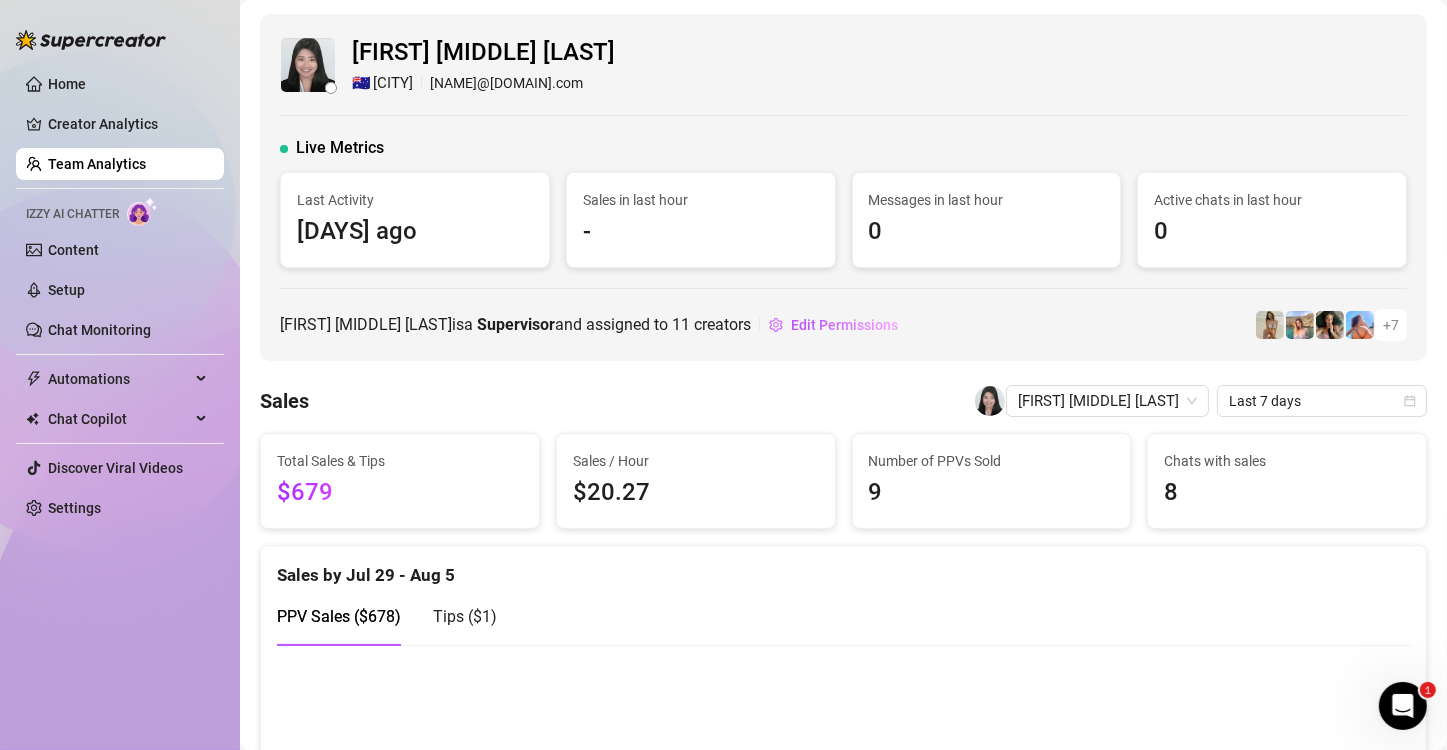 click on "[FIRST] [LAST]. [CITY] [NAME]@[DOMAIN].com Live Metrics Last Activity [DAYS] ago Sales in last hour - Messages in last hour 0 Active chats in last hour 0 [FIRST] [LAST] is a Supervisor and assigned to 11 creators Edit Permissions + 7 Sales [FIRST] [LAST] Last 7 days Total Sales & Tips [CURRENCY][AMOUNT] Sales / Hour [CURRENCY][AMOUNT] Number of PPVs Sold 9 Chats with sales 8 Sales by [DATE] - [DATE] PPV Sales ( [CURRENCY][AMOUNT] ) Tips ( [CURRENCY][AMOUNT] ) Activity Active Chats 106 Messages Sent 325 Est. Hours Worked [HOURS] Engagement by [DATE] - [DATE] Messages Sent Fans Engaged With Est. Hours Worked Messages Breakdown Last 24 hours Messages PPVs Account Message Media Price When Sent When Purchased No data No data Payouts for [DATE] - [DATE] Total Payouts [CURRENCY][AMOUNT] Profitability [CURRENCY][AMOUNT] Breakdown Est. Hours Worked [HOURS] X Hourly Rate [CURRENCY][AMOUNT] + Sales [CURRENCY][AMOUNT] X Commissions 0 % = Payouts [CURRENCY][AMOUNT] Performance by OnlyFans Creator Activity by Creator Name Total Sales & Tips Est. Hours Worked Sales / Hour Chat Conversion [NAME]…" at bounding box center (843, 1944) 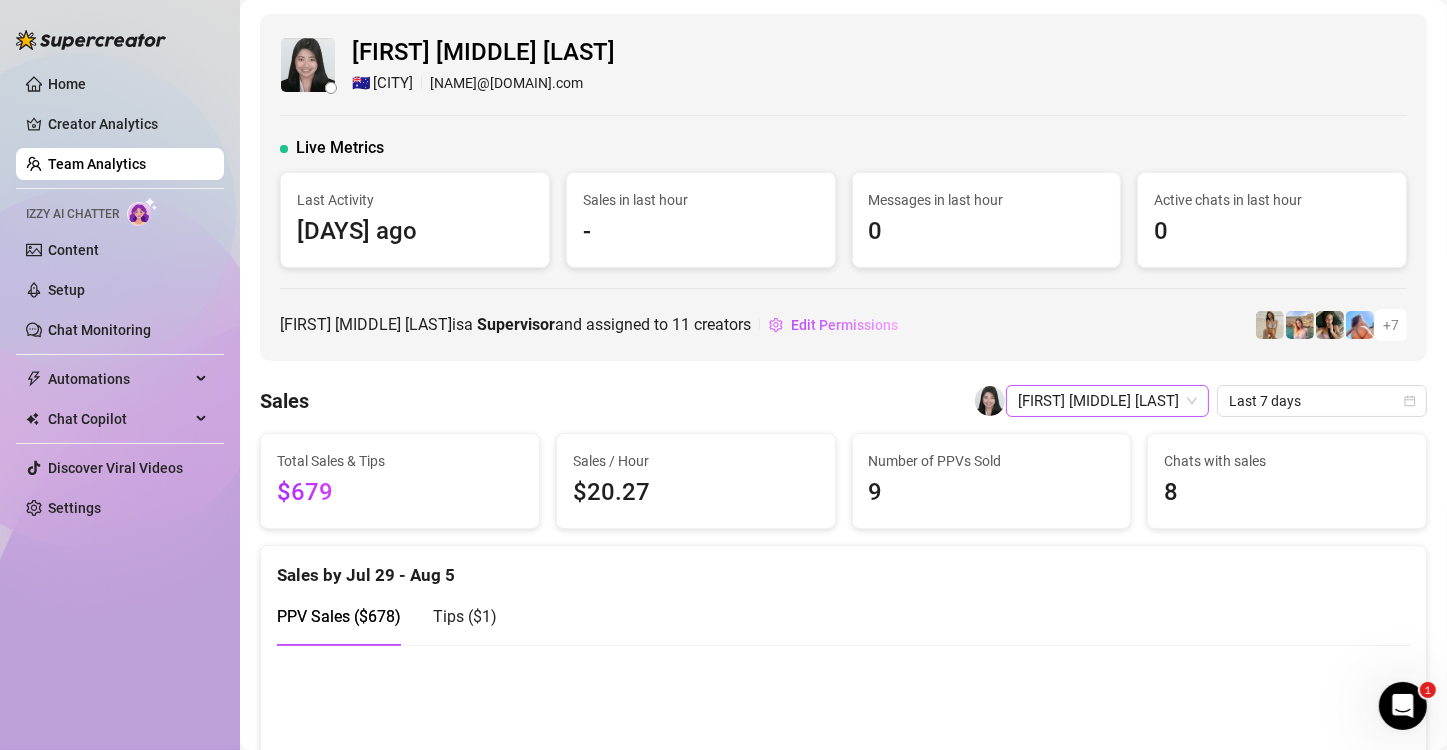 click on "[FIRST] [MIDDLE] [LAST]" at bounding box center [1107, 401] 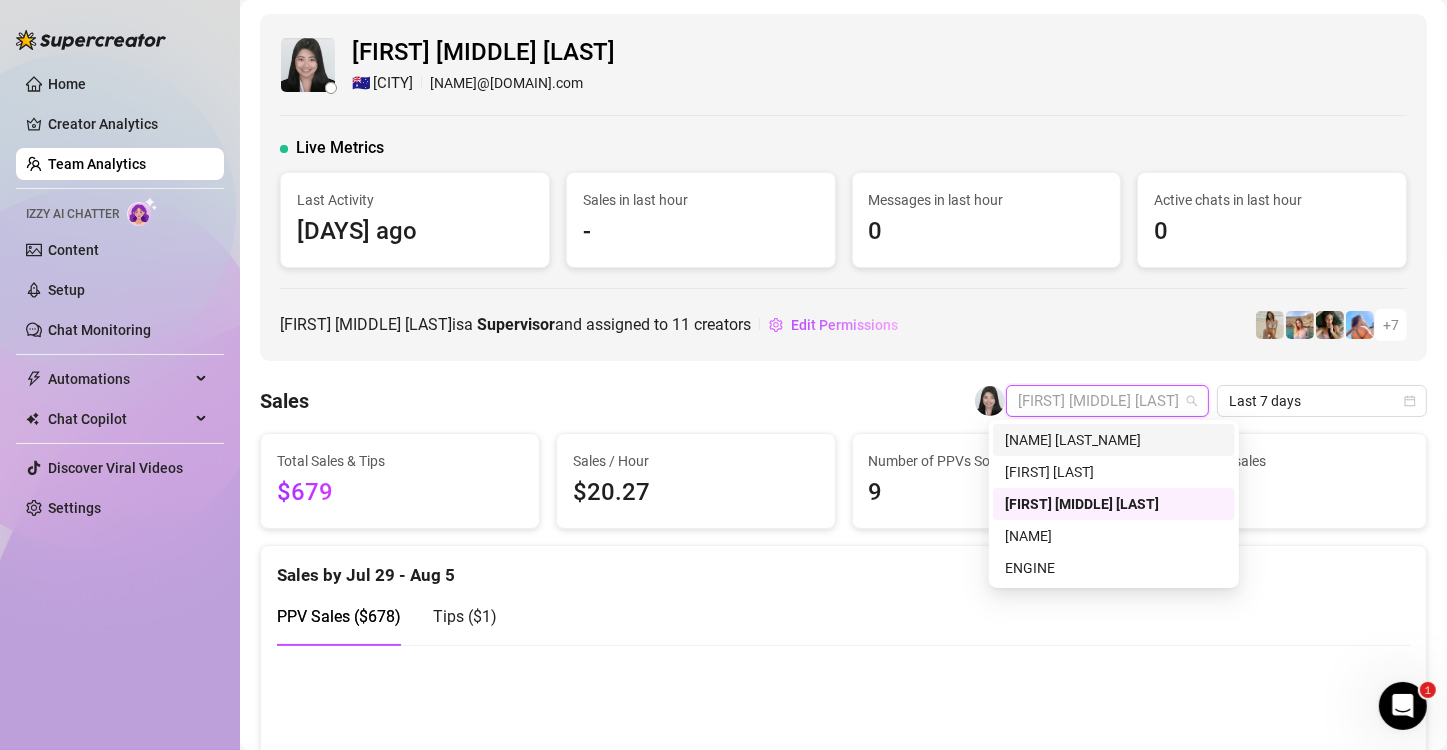 click on "[NAME] [LAST_NAME]" at bounding box center (1114, 440) 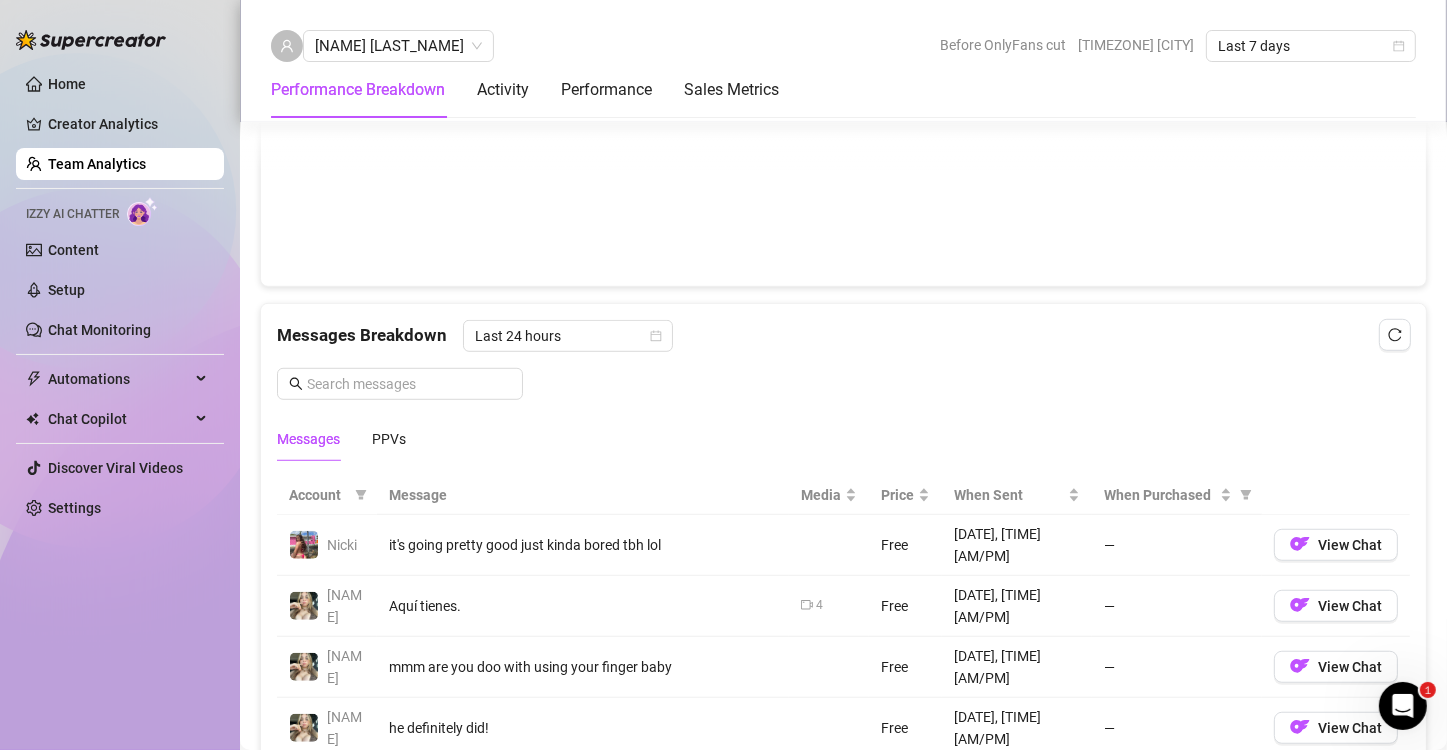 scroll, scrollTop: 1100, scrollLeft: 0, axis: vertical 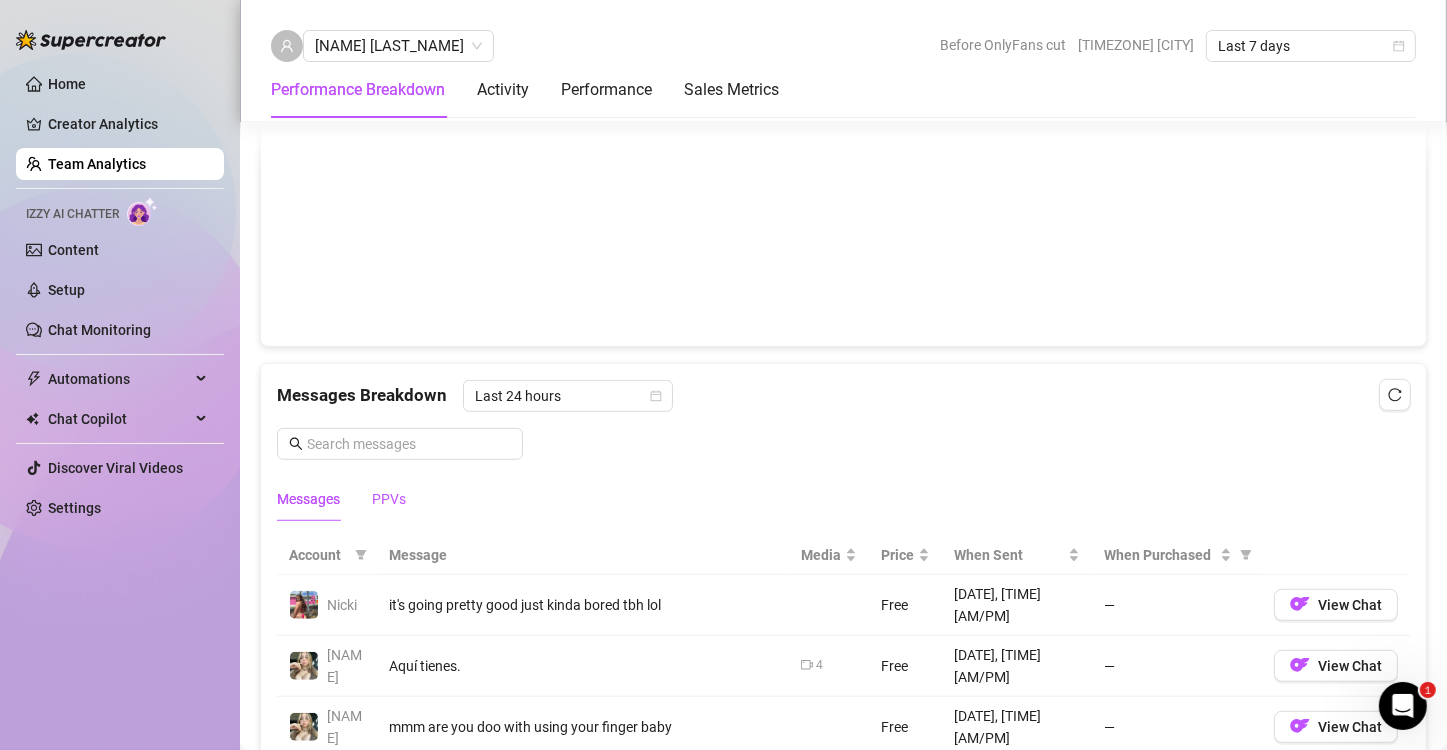 click on "PPVs" at bounding box center [389, 499] 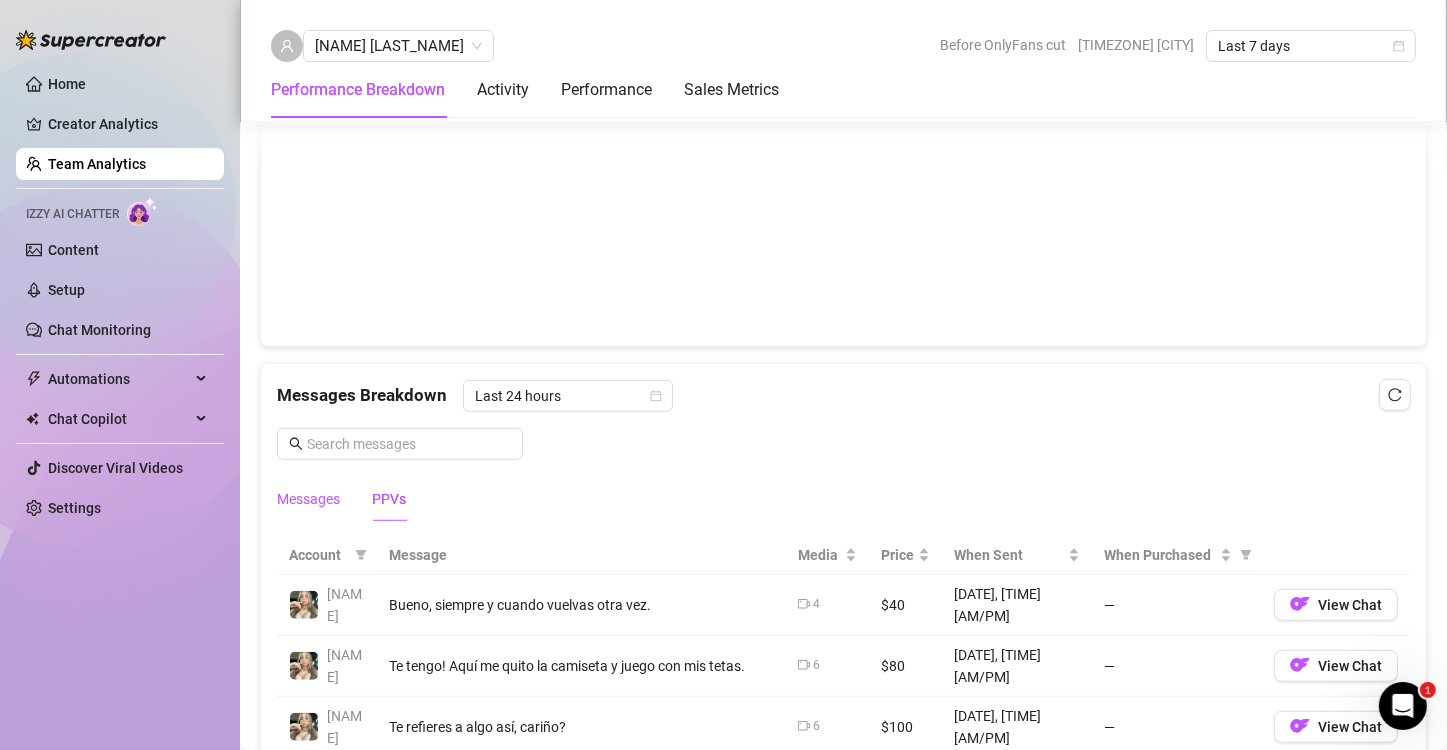 click on "Messages" at bounding box center (308, 499) 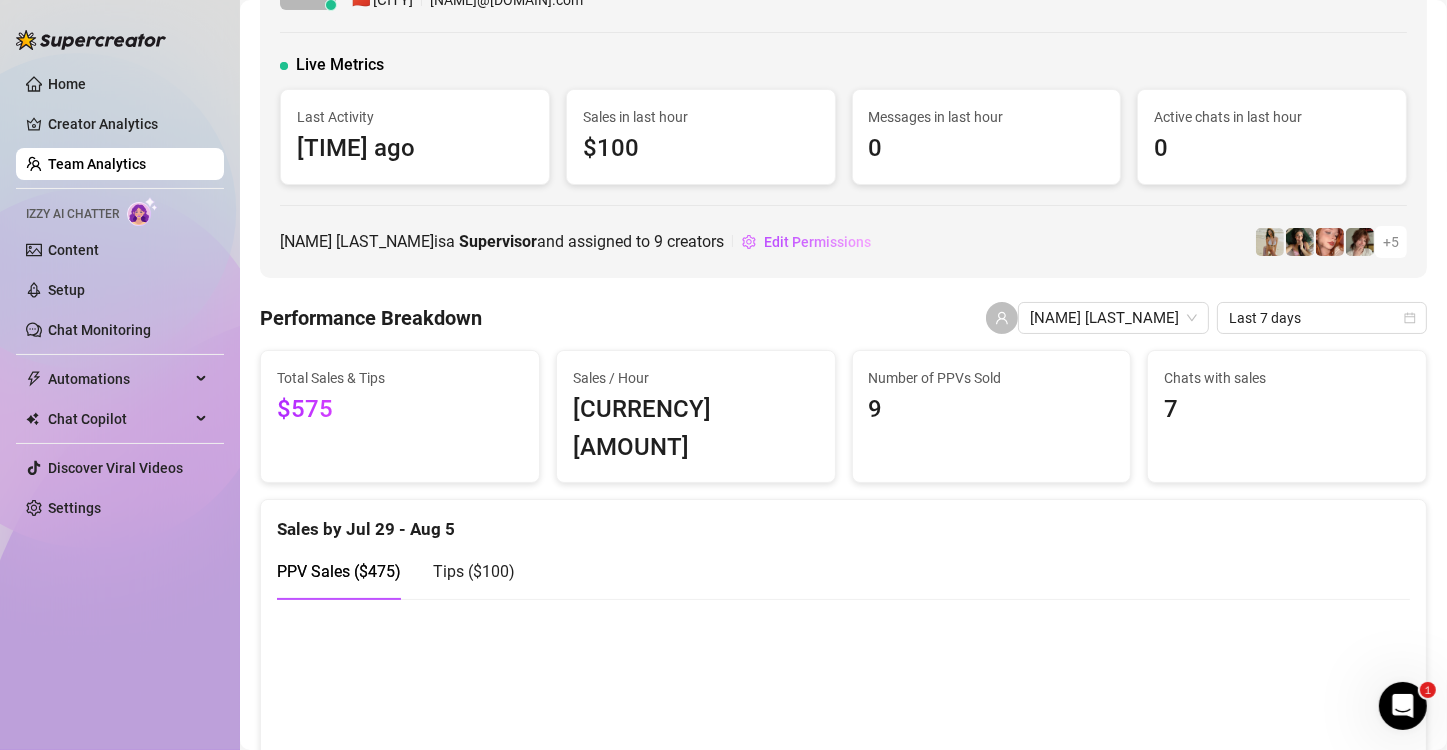 scroll, scrollTop: 0, scrollLeft: 0, axis: both 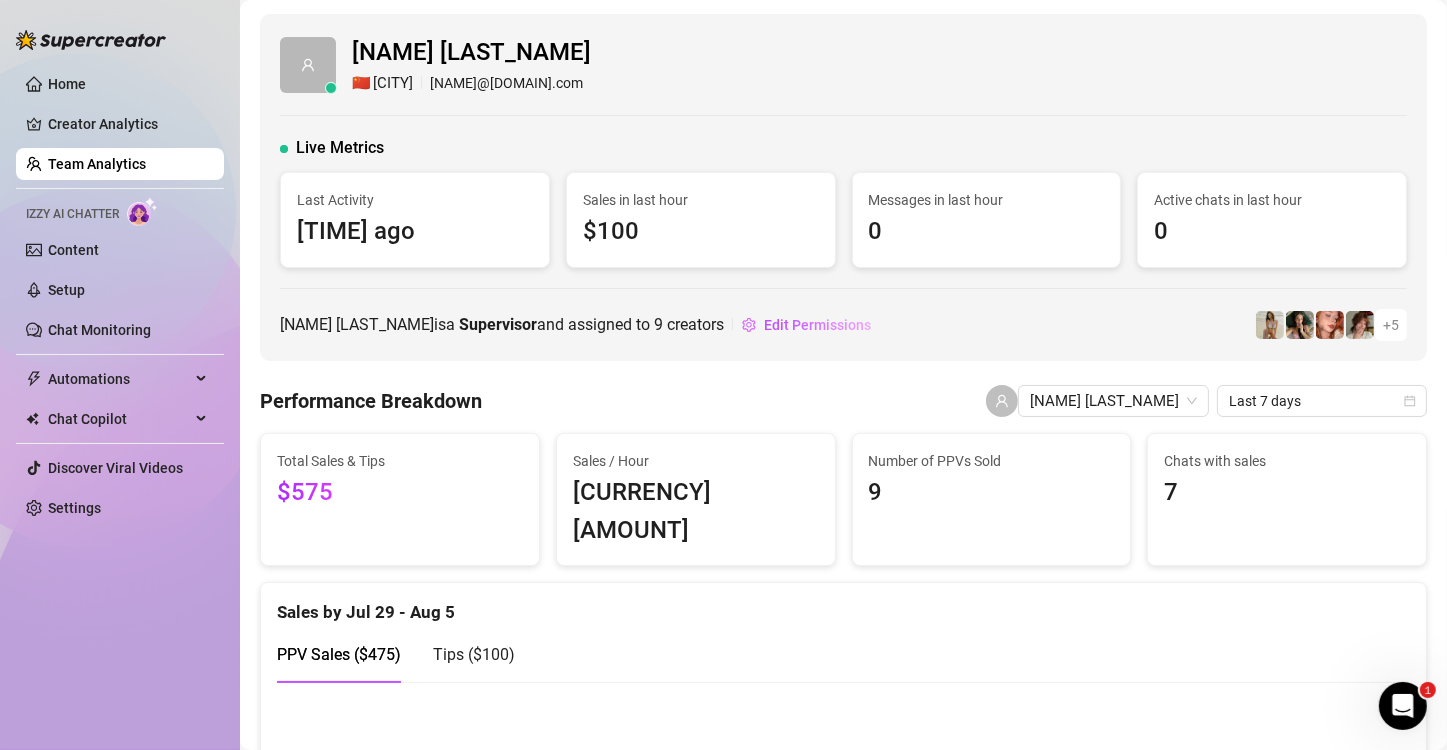 click on "[CURRENCY][AMOUNT]" at bounding box center (696, 511) 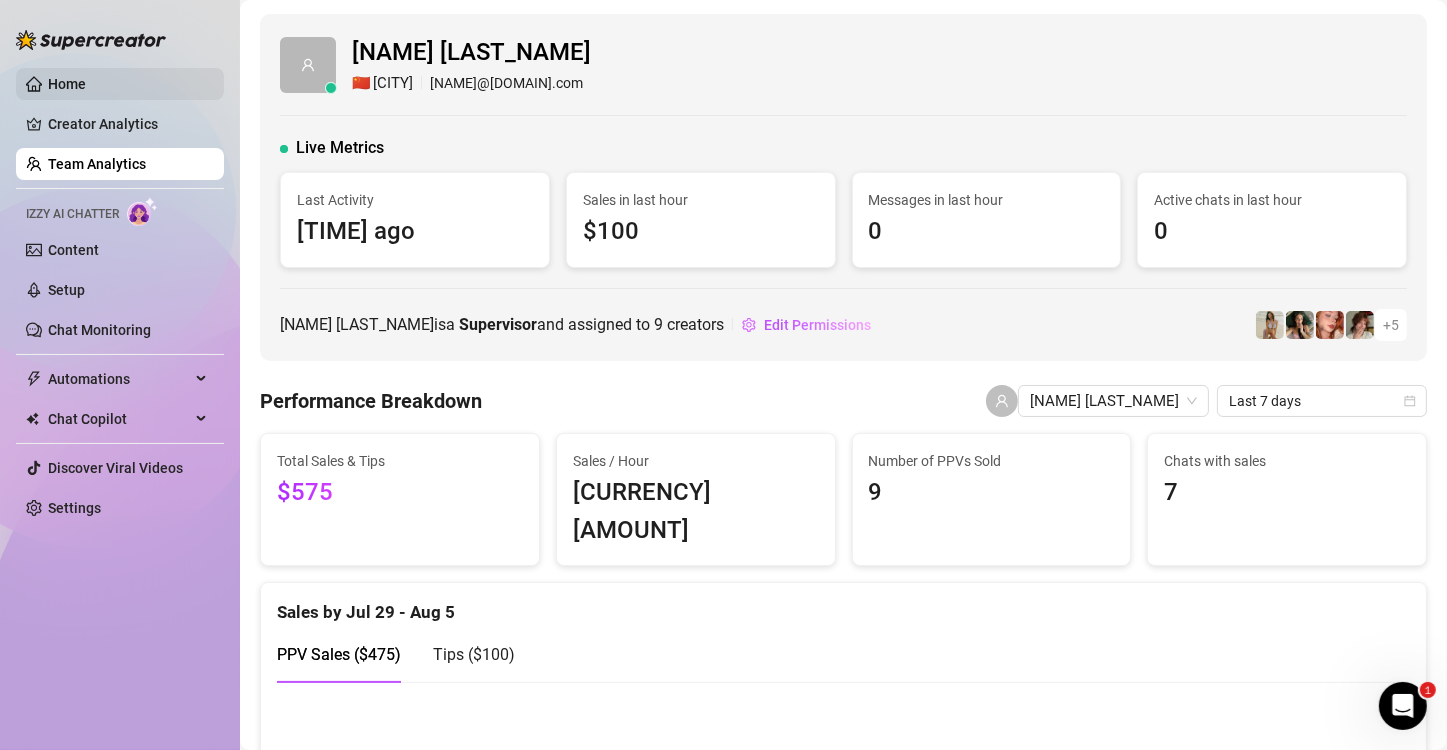 click on "Home" at bounding box center (67, 84) 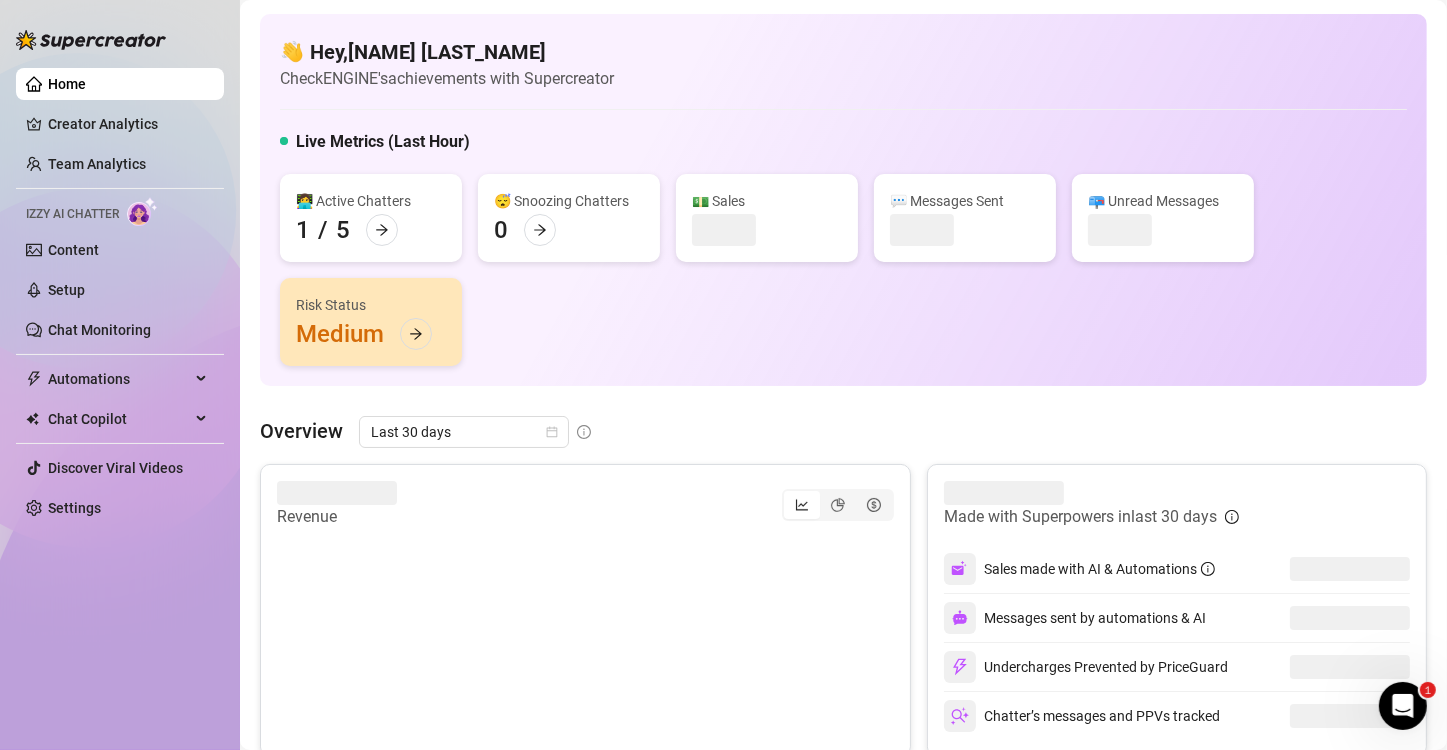 click on "Home Creator Analytics   Team Analytics Izzy AI Chatter Content Setup Chat Monitoring Automations Chat Copilot Discover Viral Videos Settings" at bounding box center (120, 296) 